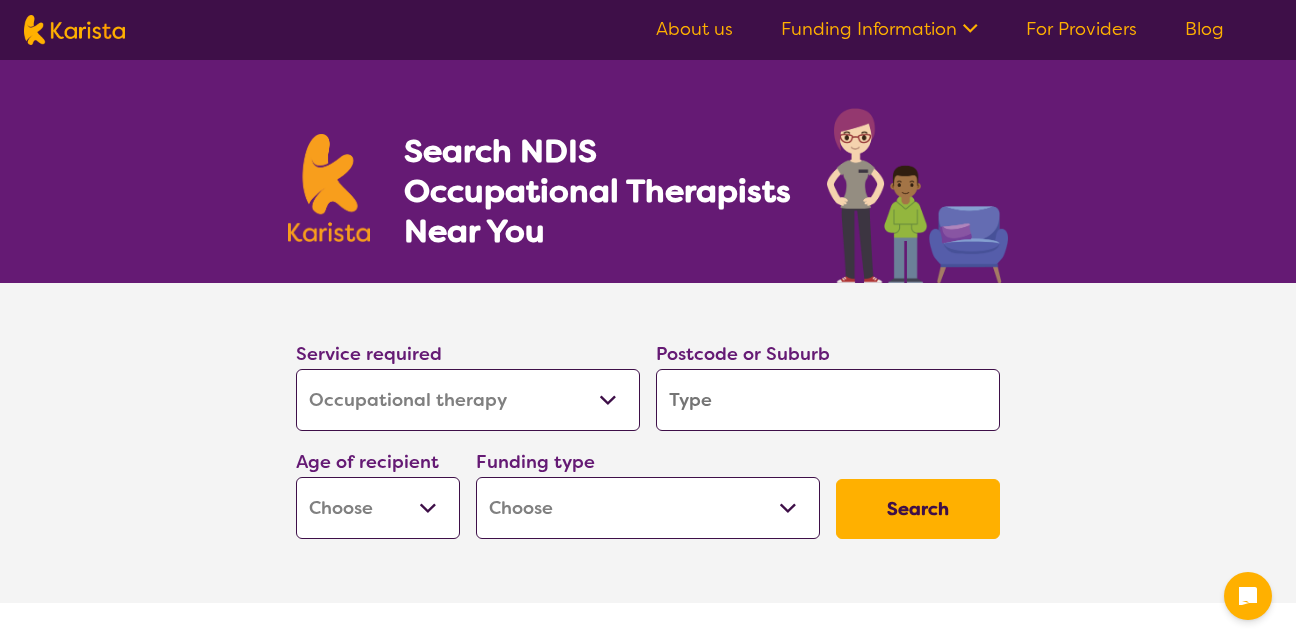 select on "Occupational therapy" 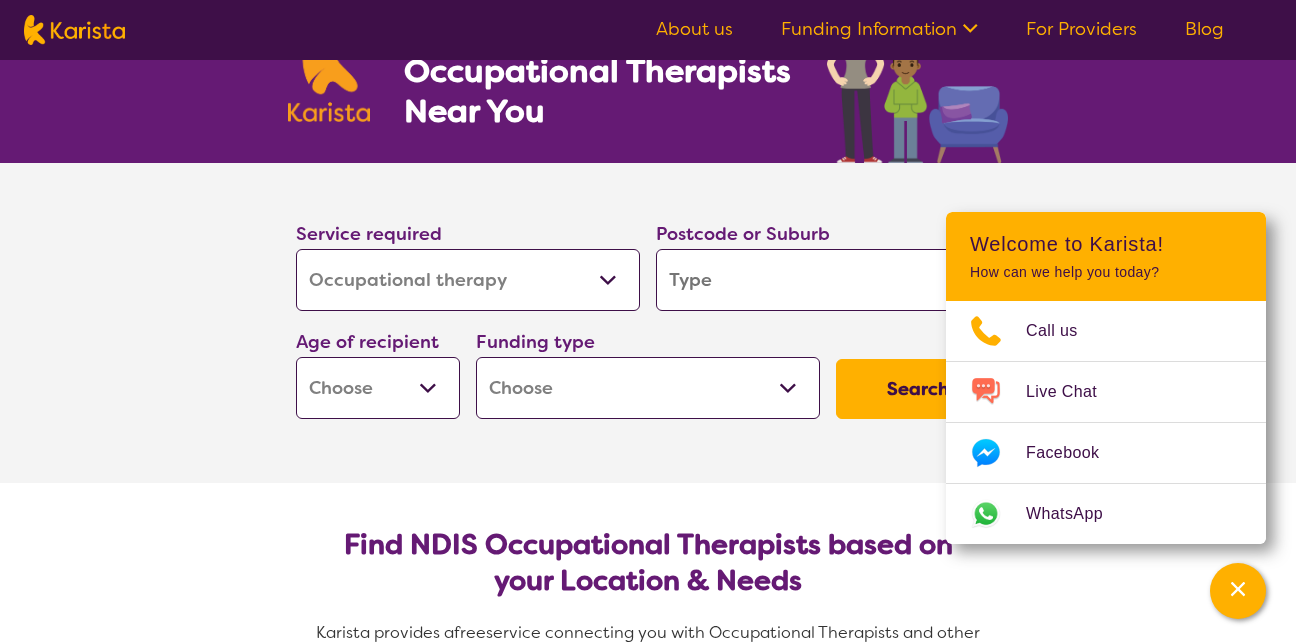 scroll, scrollTop: 160, scrollLeft: 0, axis: vertical 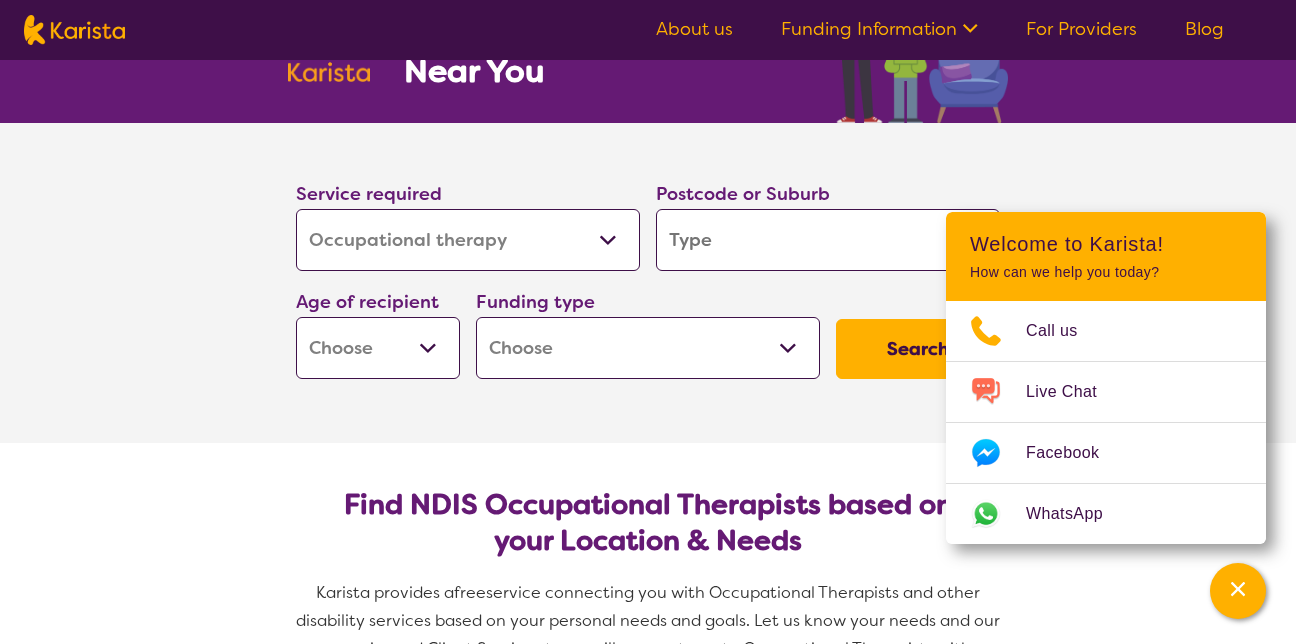click on "Home Care Package (HCP) National Disability Insurance Scheme (NDIS) I don't know" at bounding box center (648, 348) 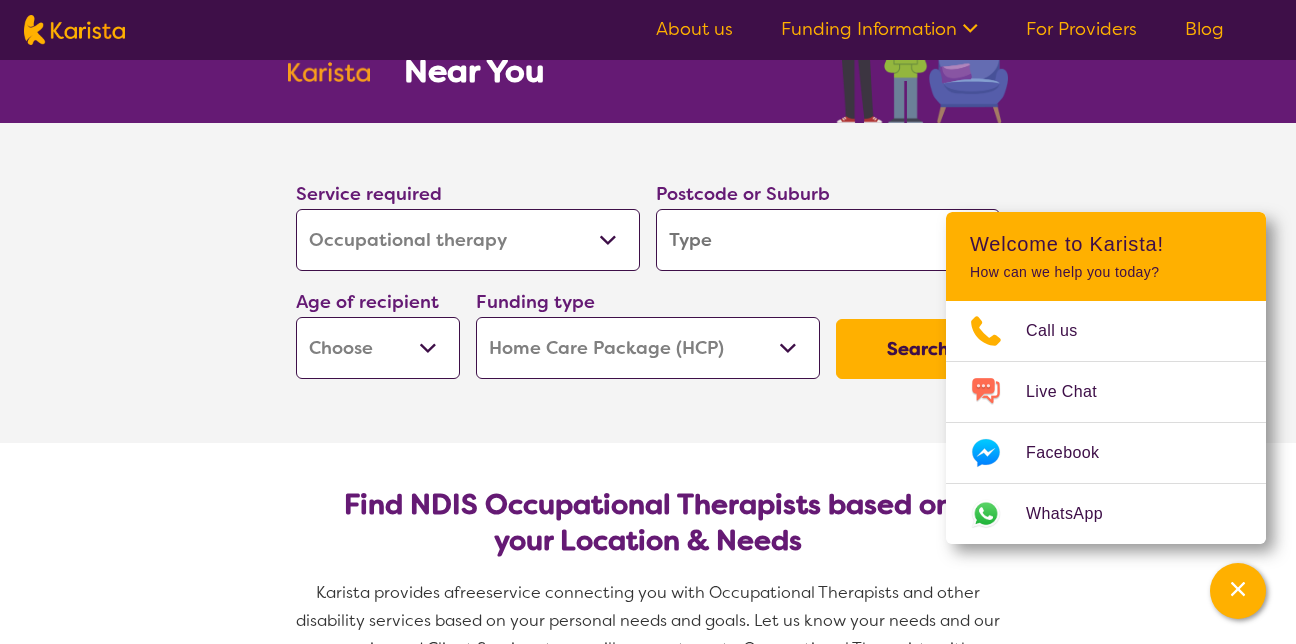 scroll, scrollTop: 200, scrollLeft: 0, axis: vertical 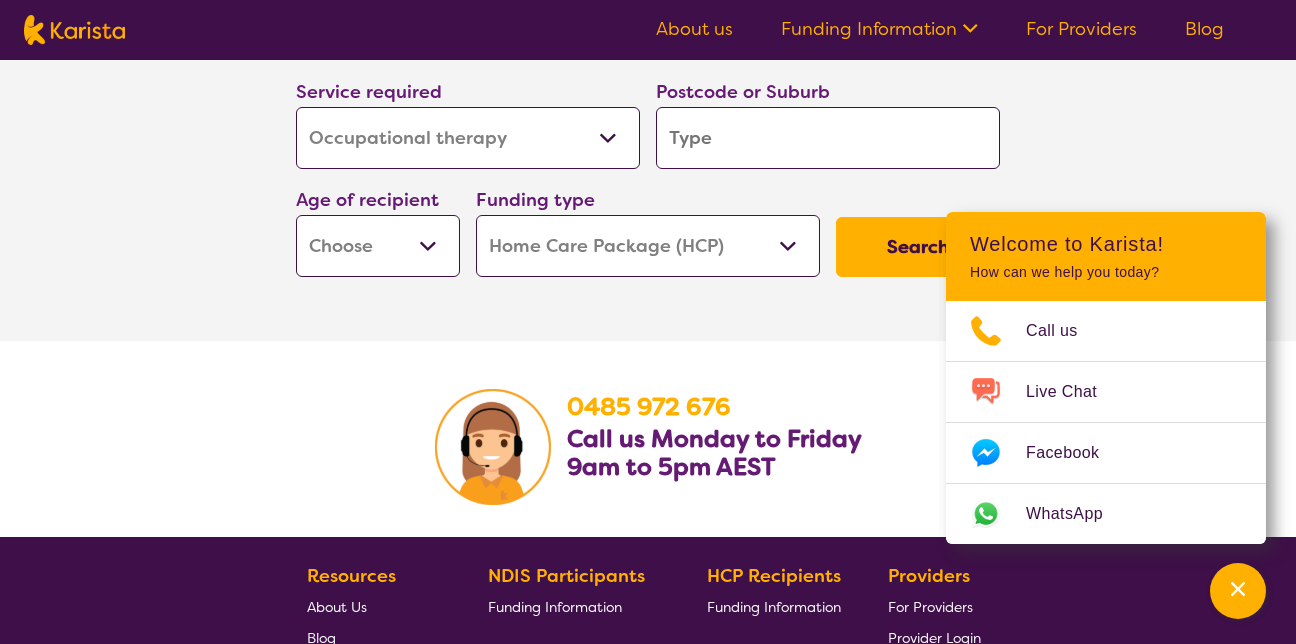 click on "Home Care Package (HCP) National Disability Insurance Scheme (NDIS) I don't know" at bounding box center (648, 246) 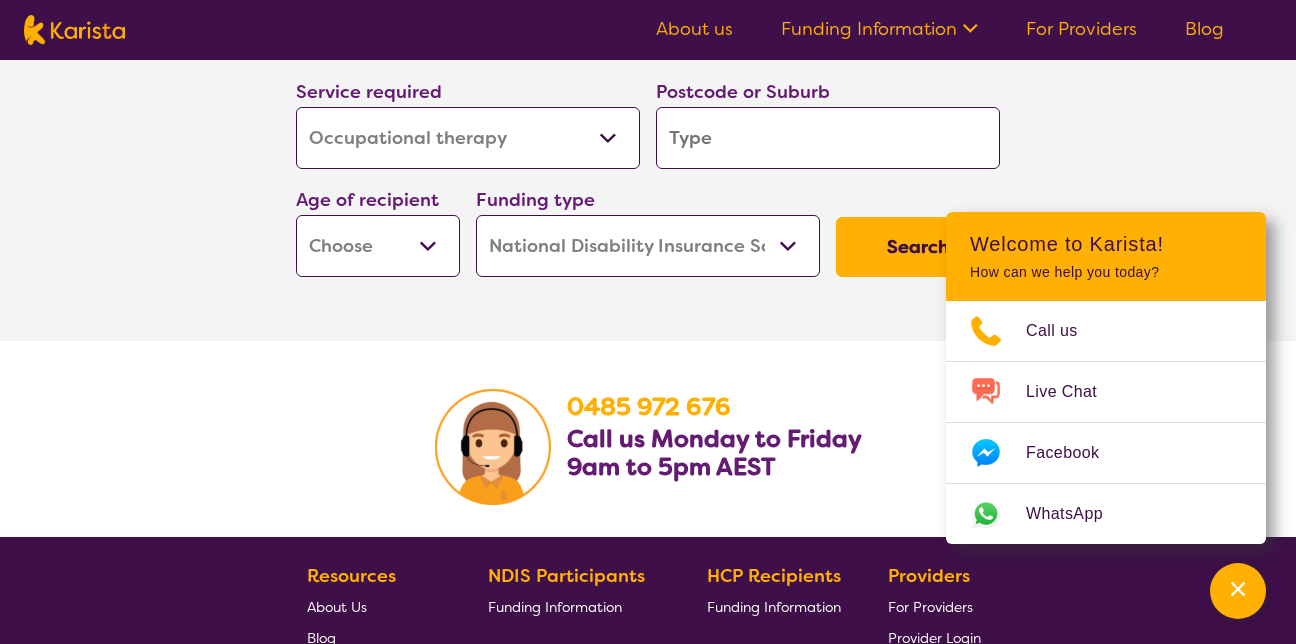 click on "Home Care Package (HCP) National Disability Insurance Scheme (NDIS) I don't know" at bounding box center [648, 246] 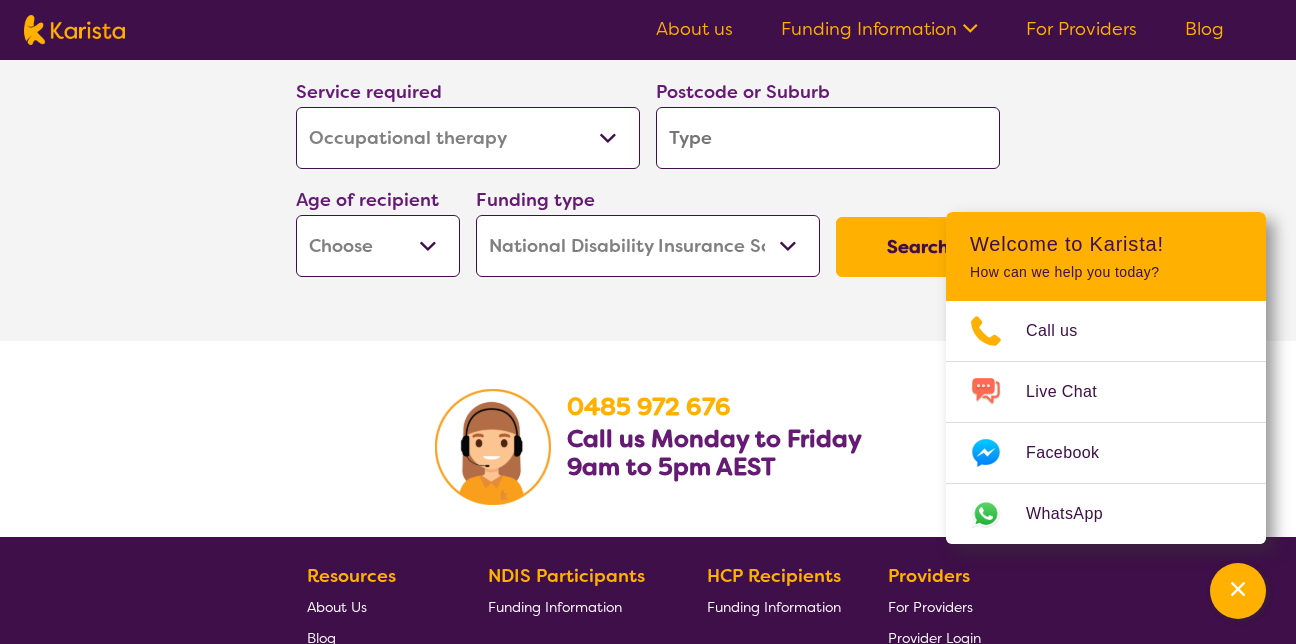 click on "Search" at bounding box center (918, 247) 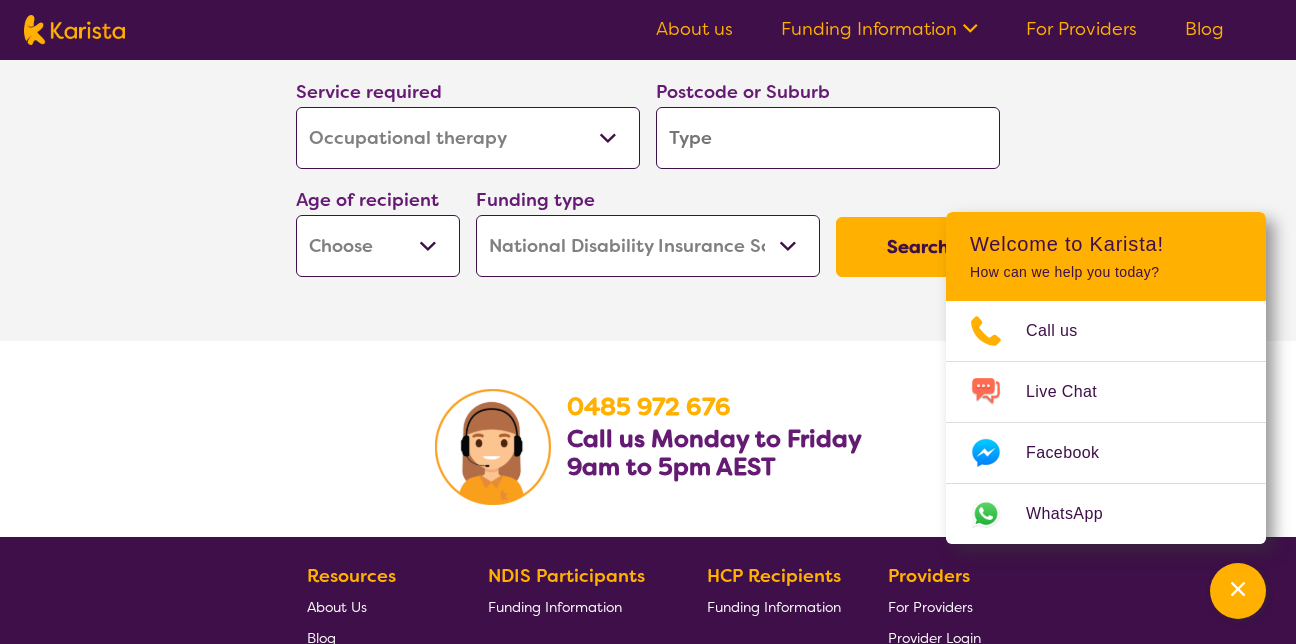 type on "4" 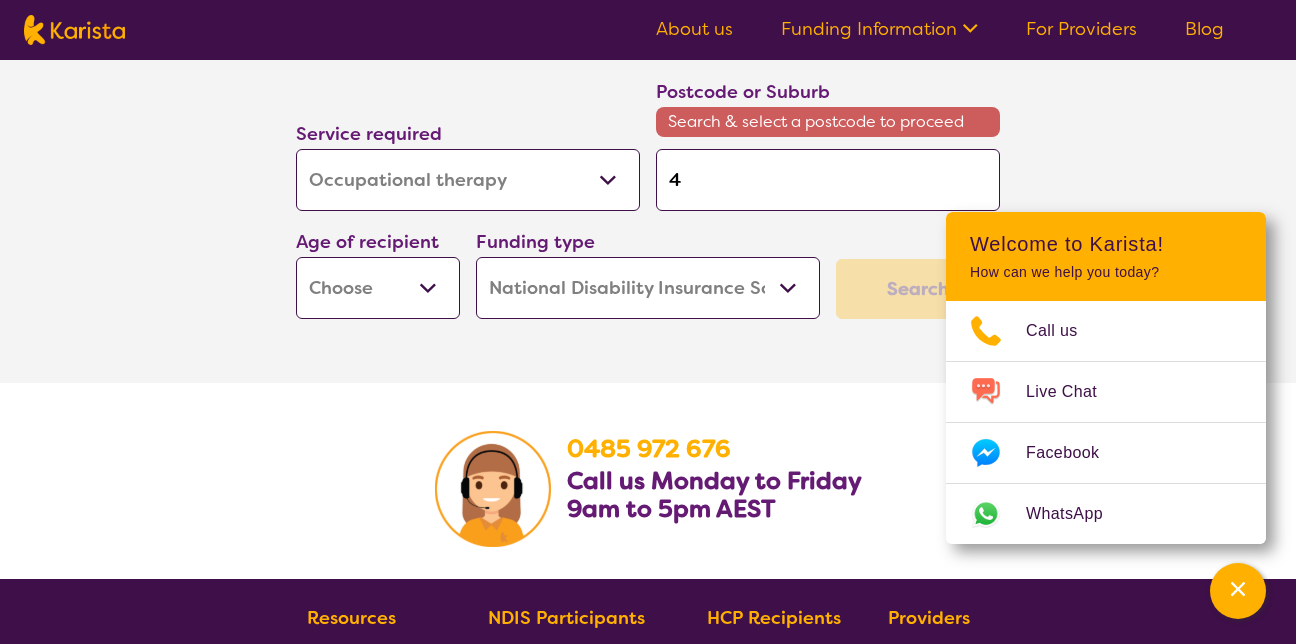 type on "41" 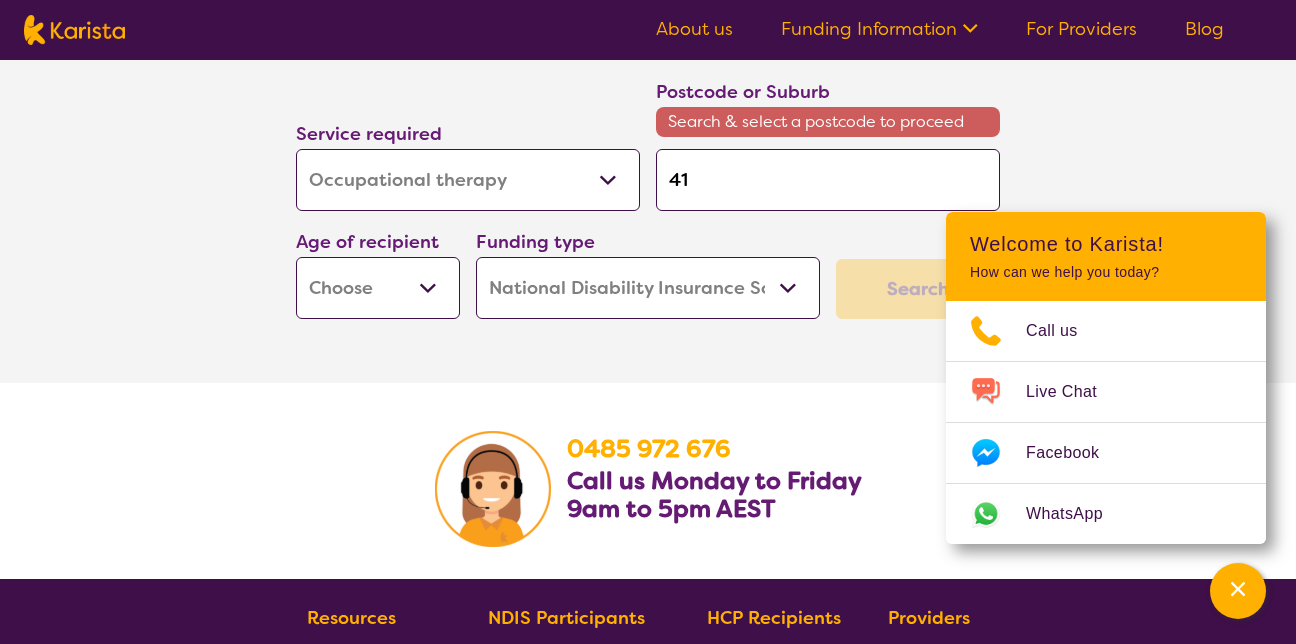 type on "[POSTAL_CODE]" 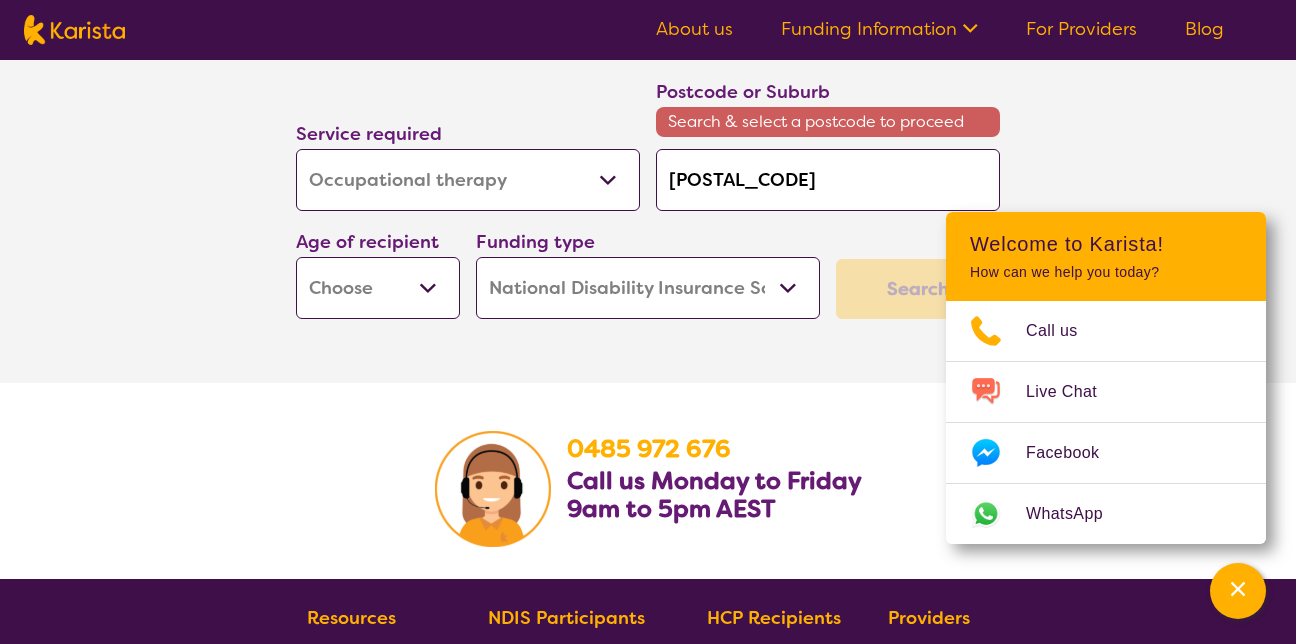 type on "[POSTAL_CODE]" 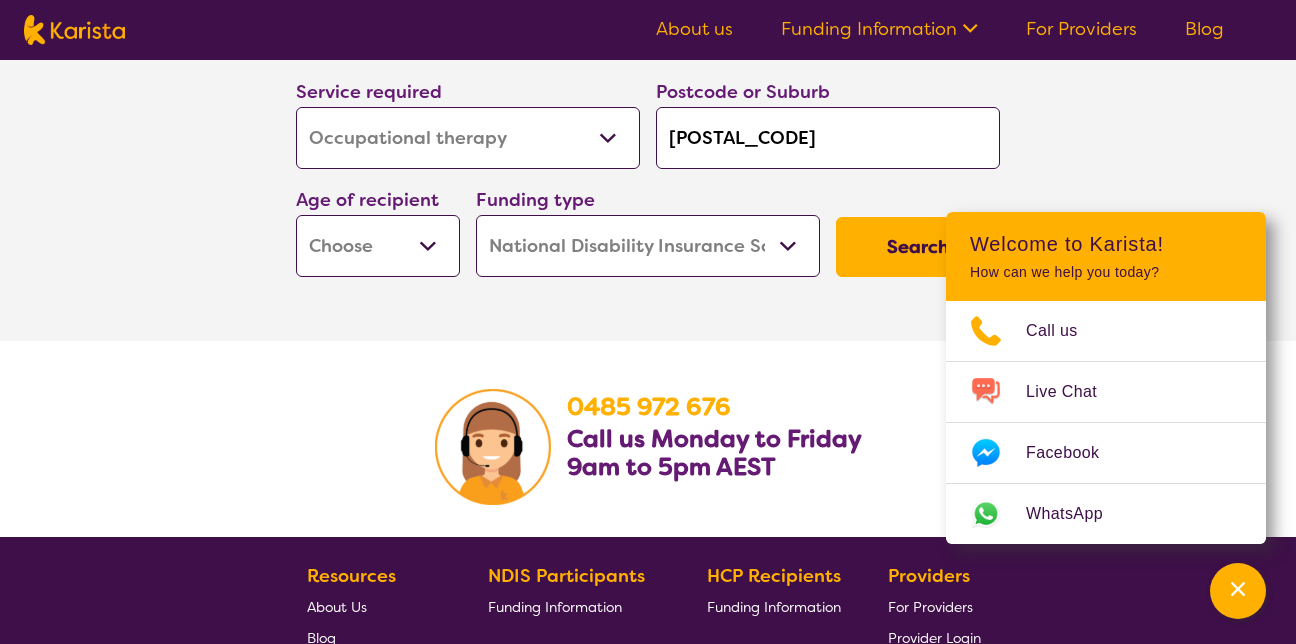 type on "[POSTAL_CODE]" 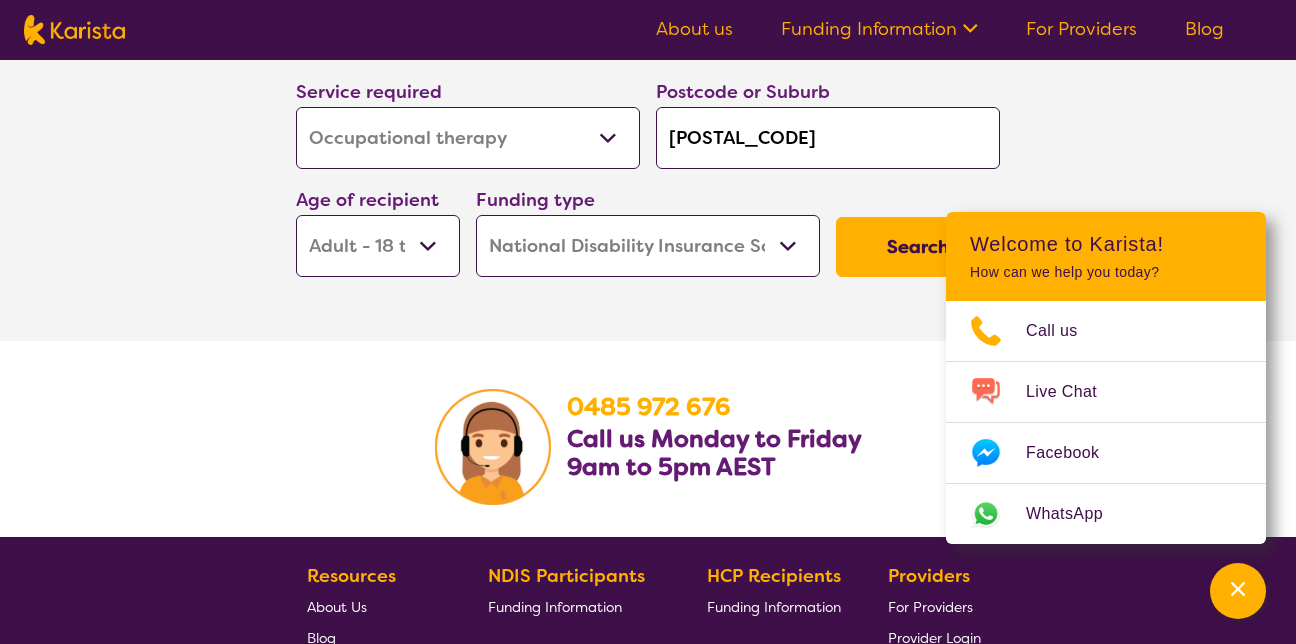 click on "Early Childhood - 0 to 9 Child - 10 to 11 Adolescent - 12 to 17 Adult - 18 to 64 Aged - 65+" at bounding box center (378, 246) 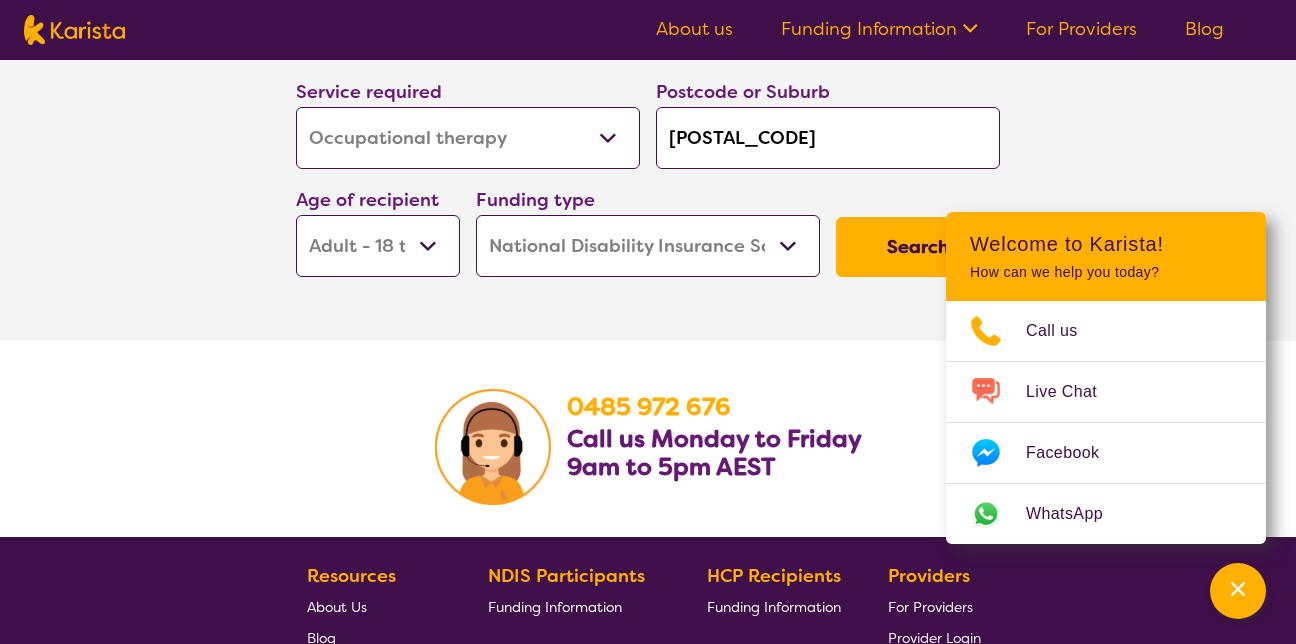 click on "Search" at bounding box center [918, 247] 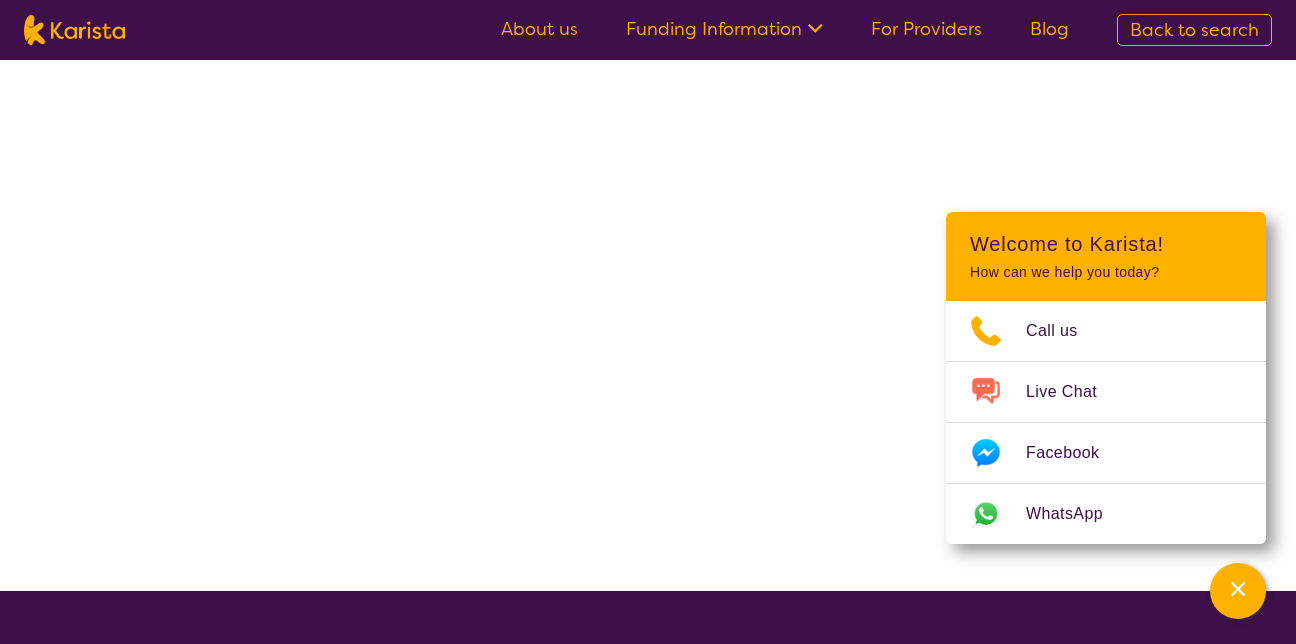scroll, scrollTop: 0, scrollLeft: 0, axis: both 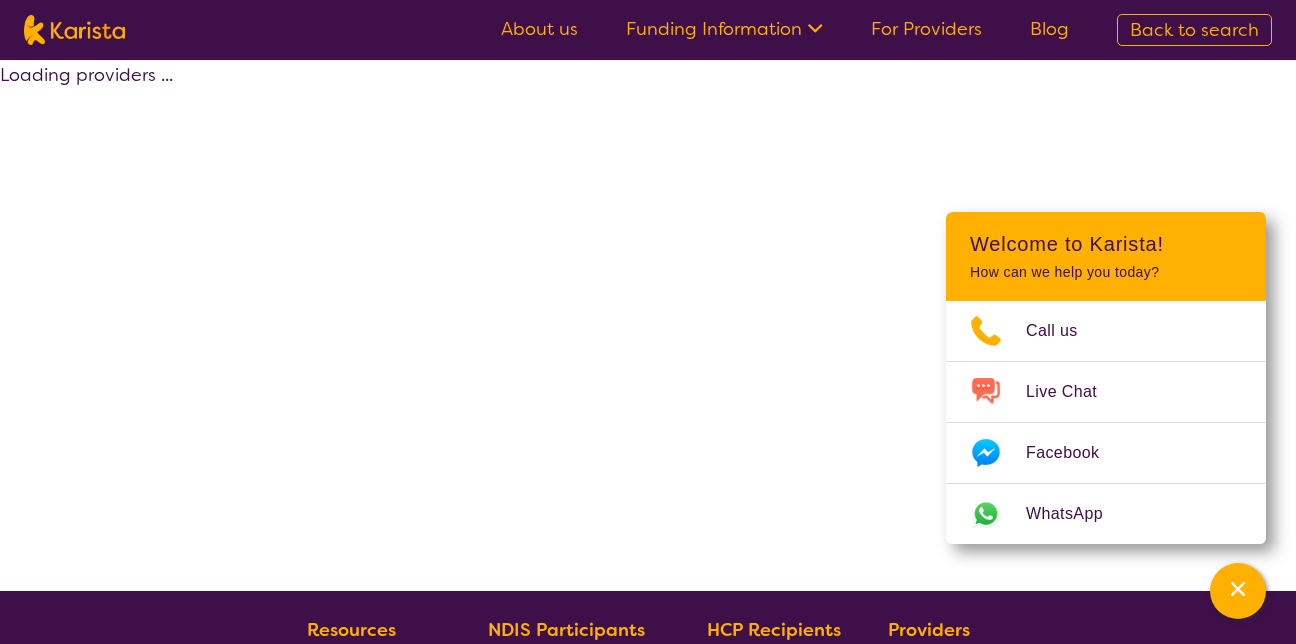select on "by_score" 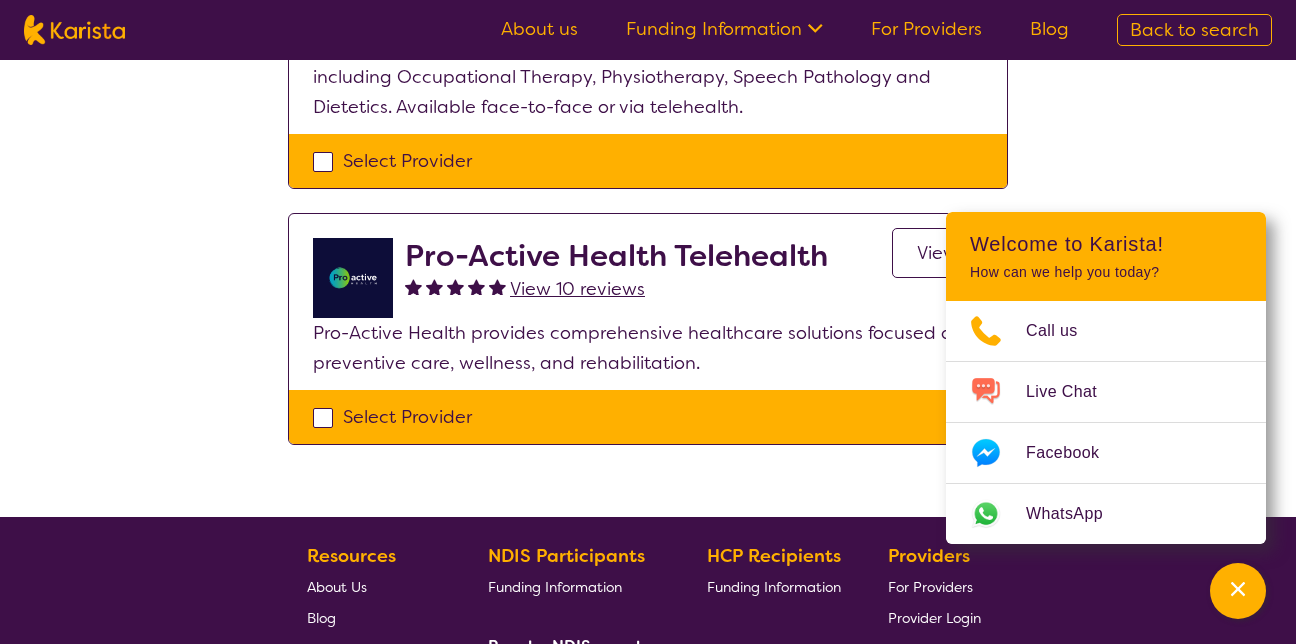 scroll, scrollTop: 360, scrollLeft: 0, axis: vertical 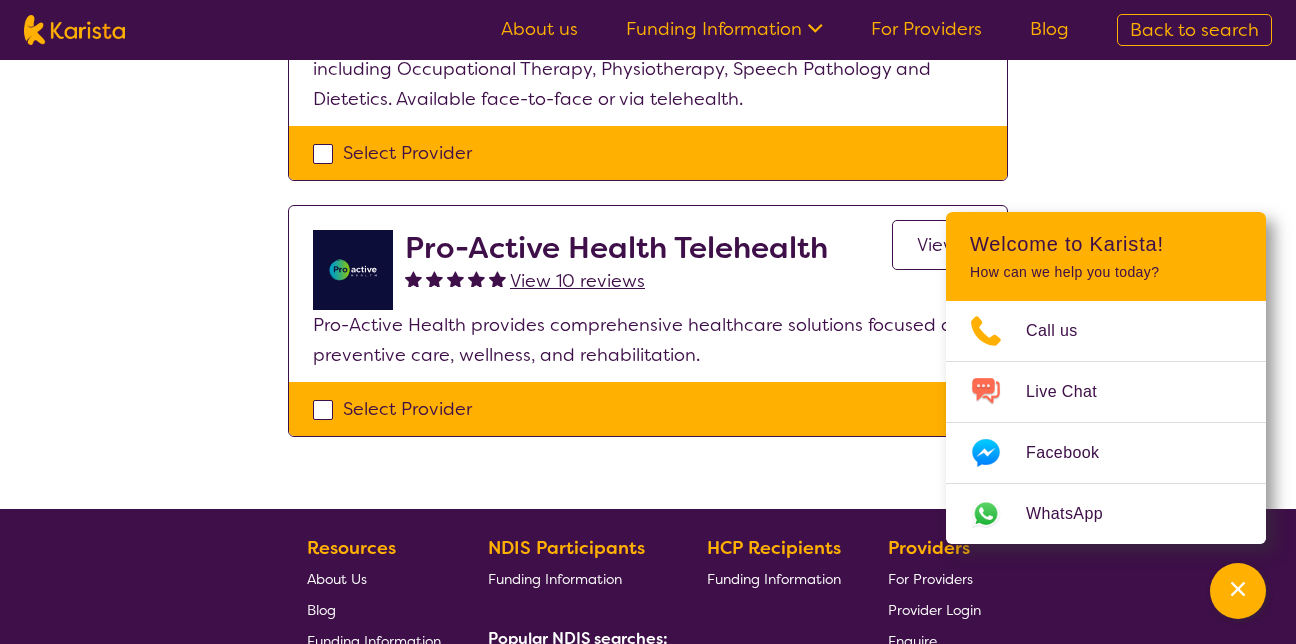click on "View" at bounding box center (937, 245) 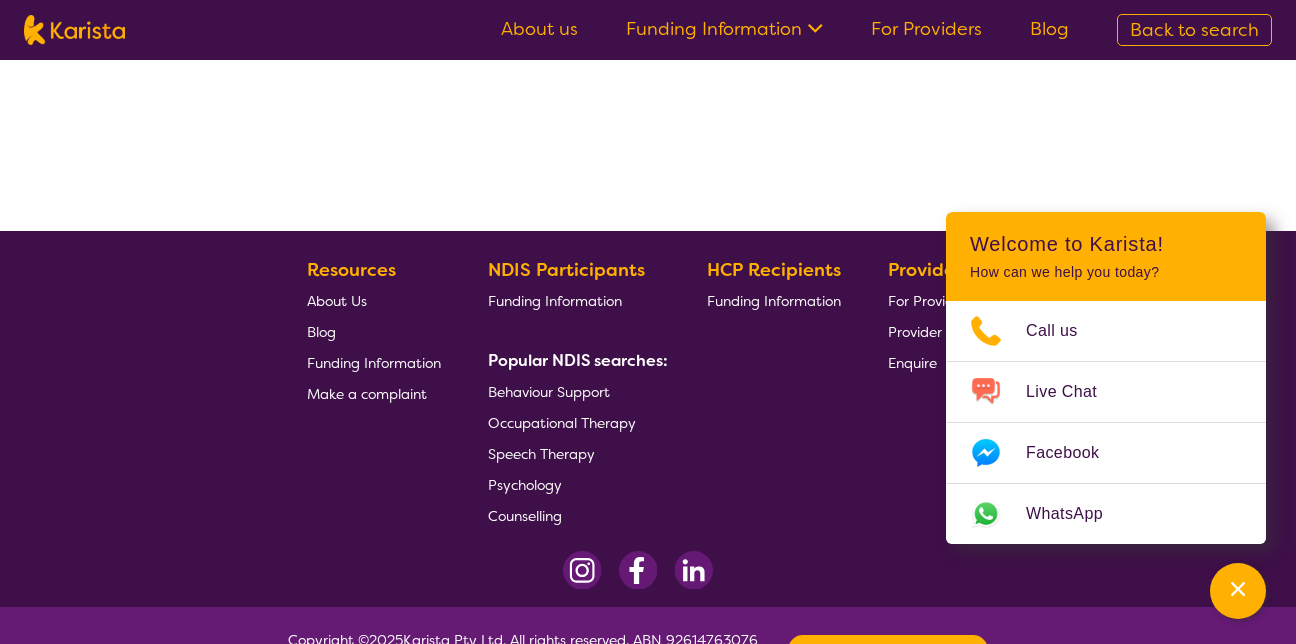 scroll, scrollTop: 0, scrollLeft: 0, axis: both 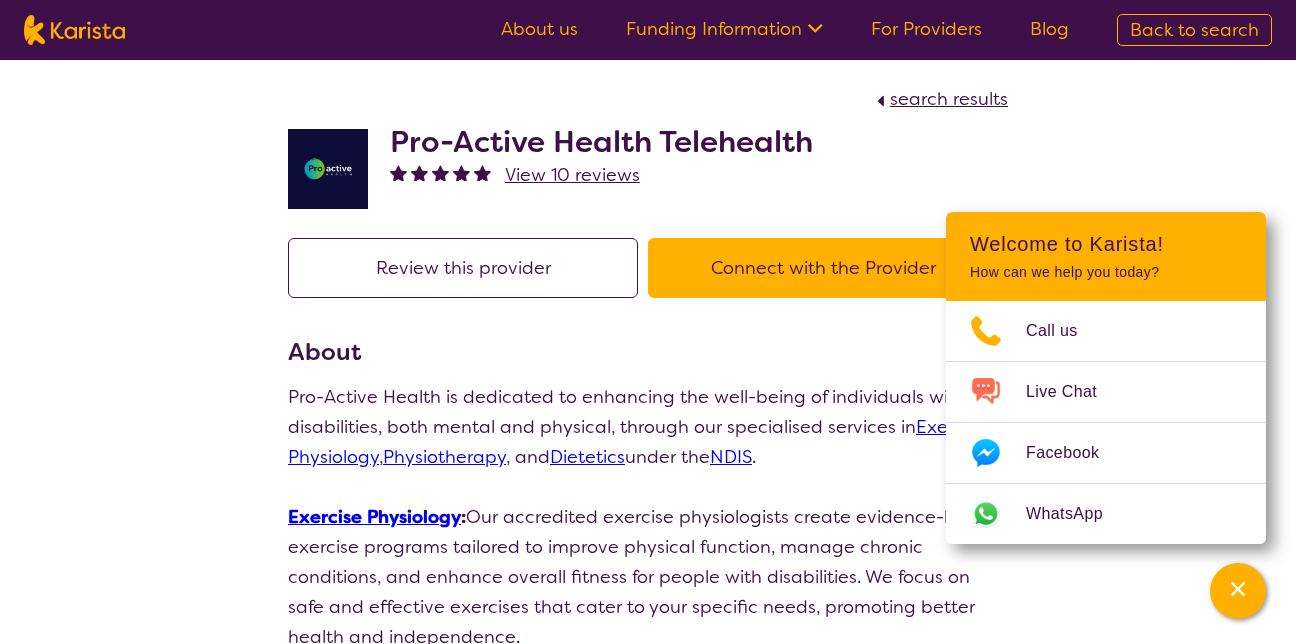 click on "Connect with the Provider" at bounding box center (823, 268) 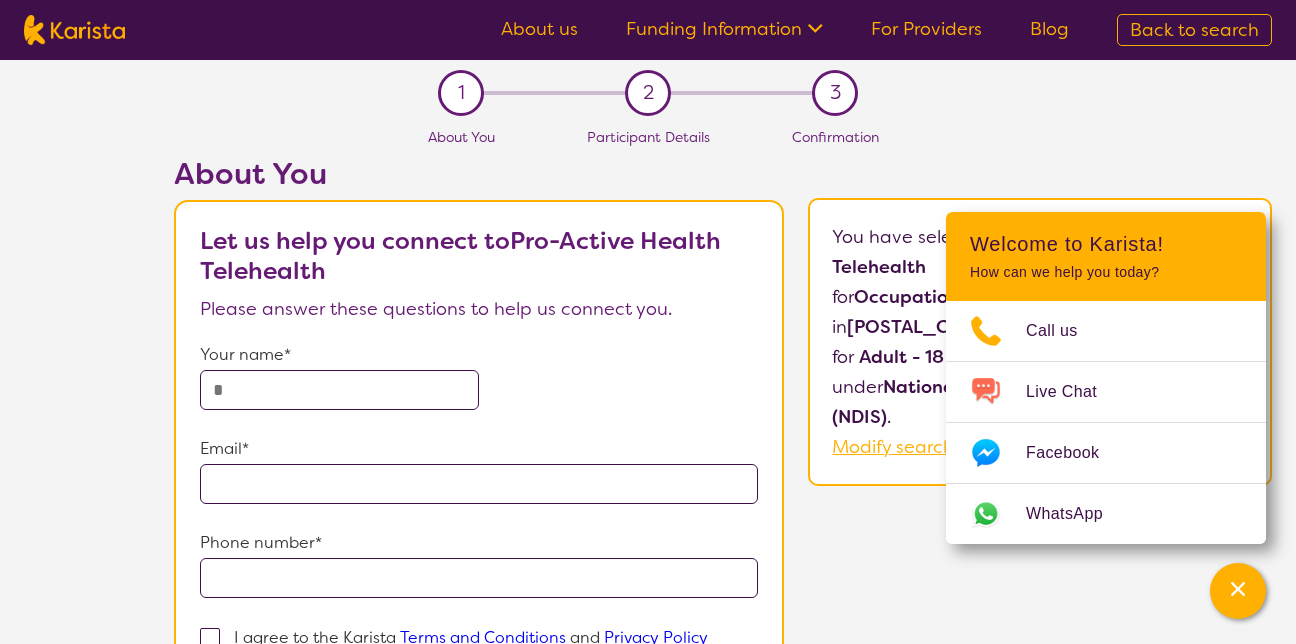 click at bounding box center (339, 390) 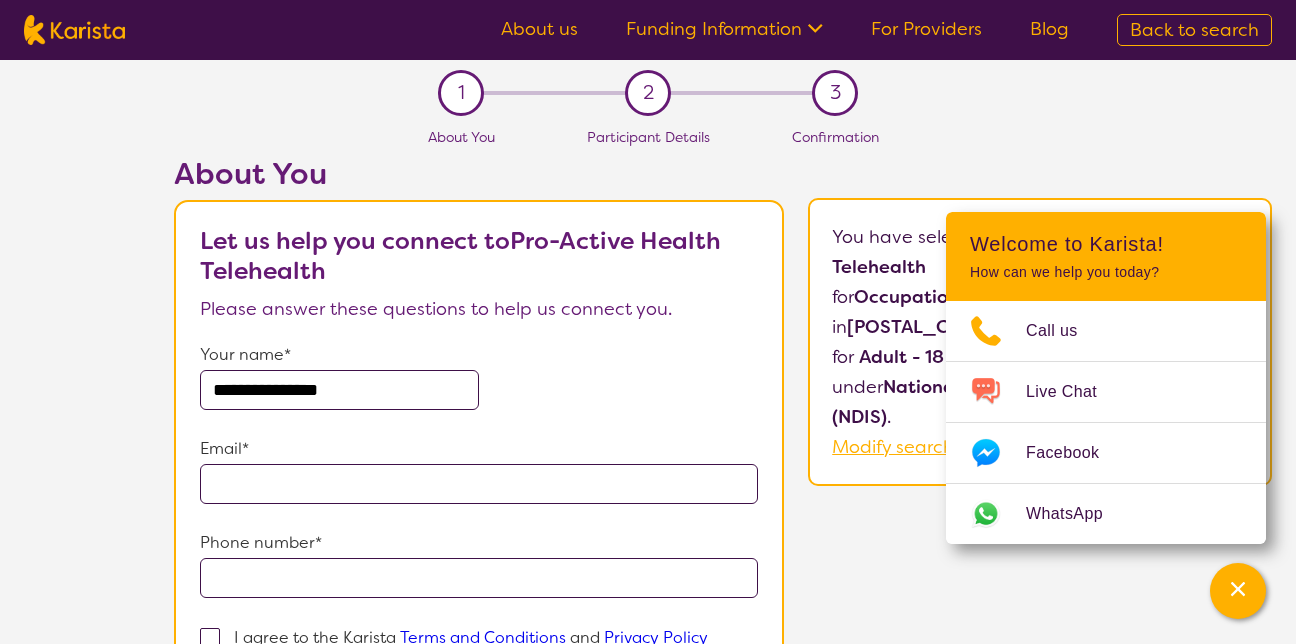 type on "**********" 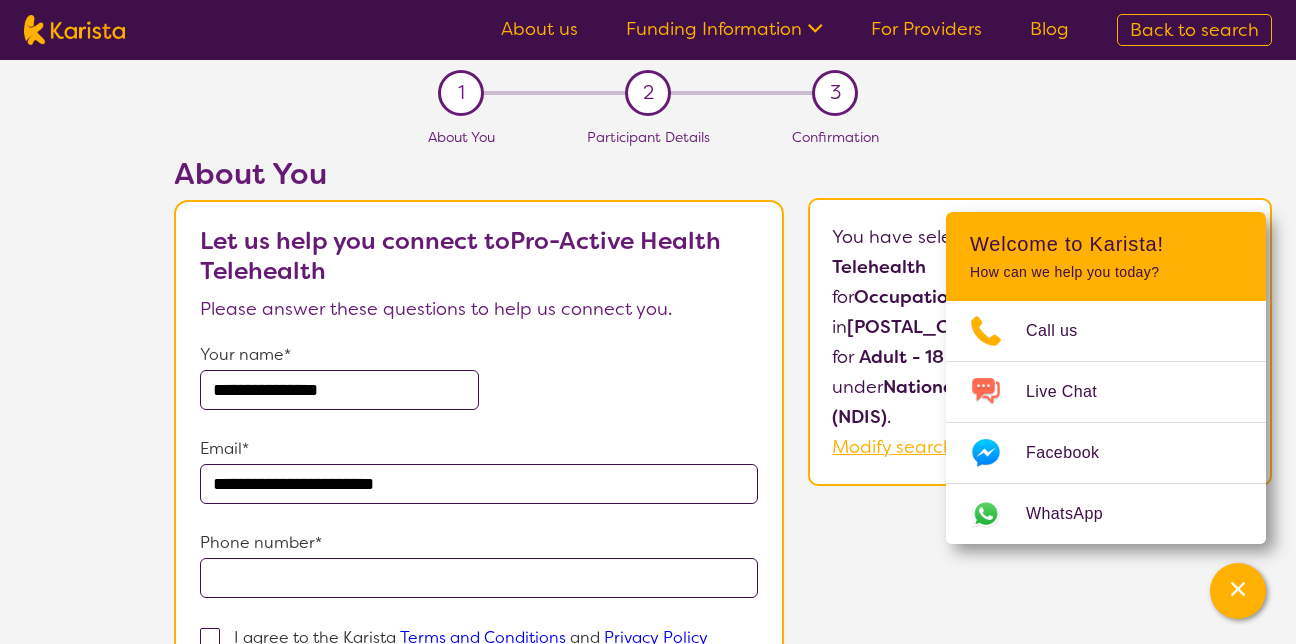 type on "**********" 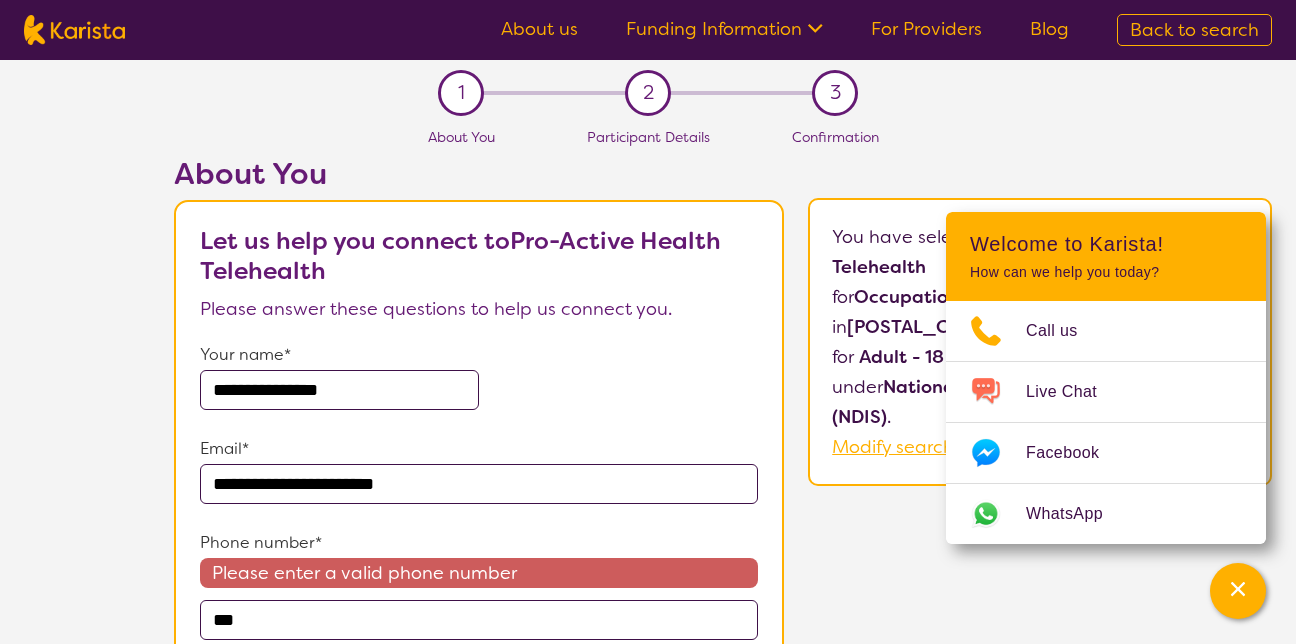 type on "**********" 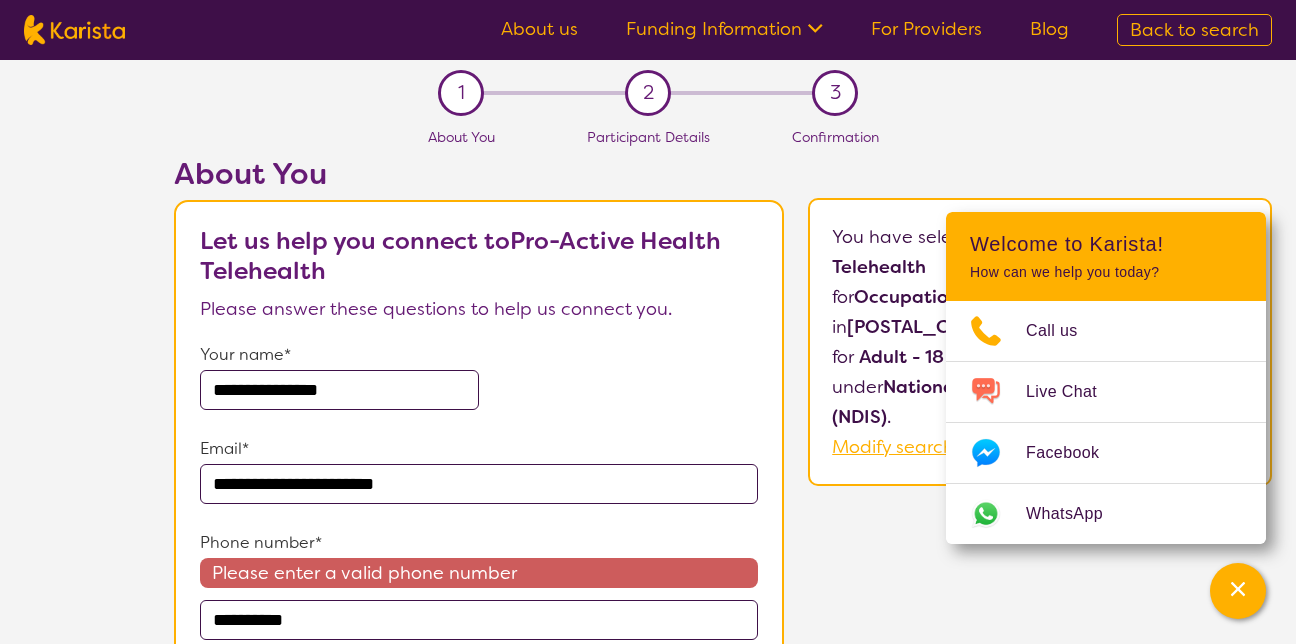 scroll, scrollTop: 4, scrollLeft: 0, axis: vertical 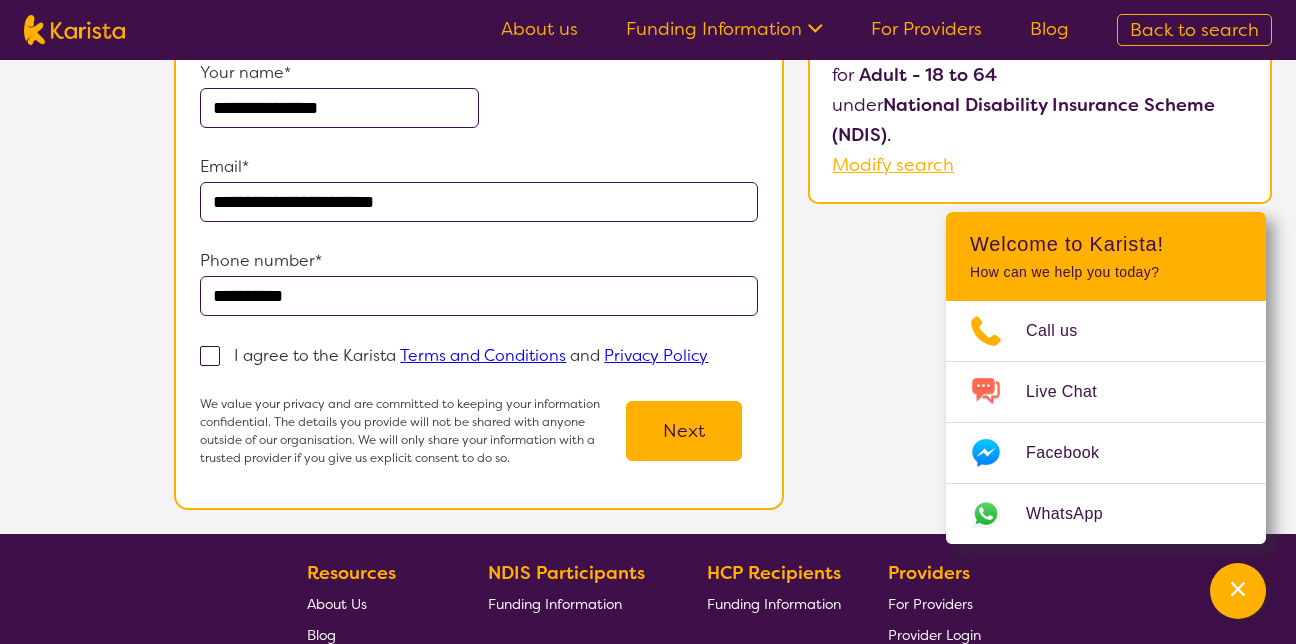 click at bounding box center [210, 356] 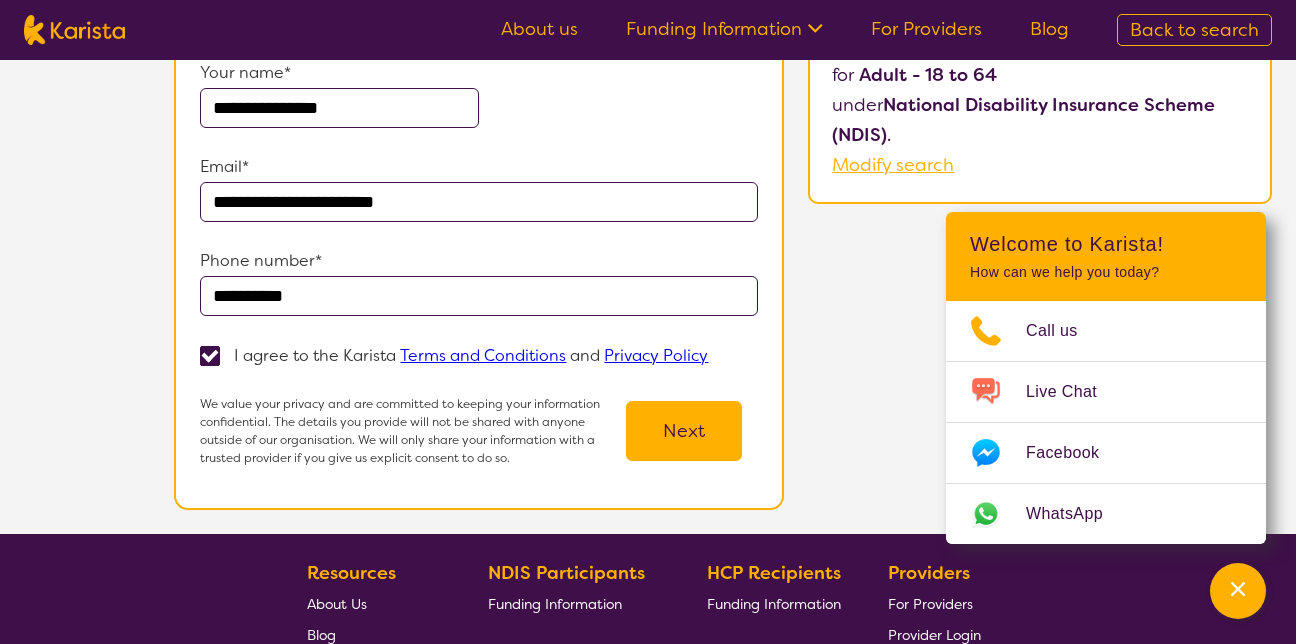 click on "Next" at bounding box center [684, 431] 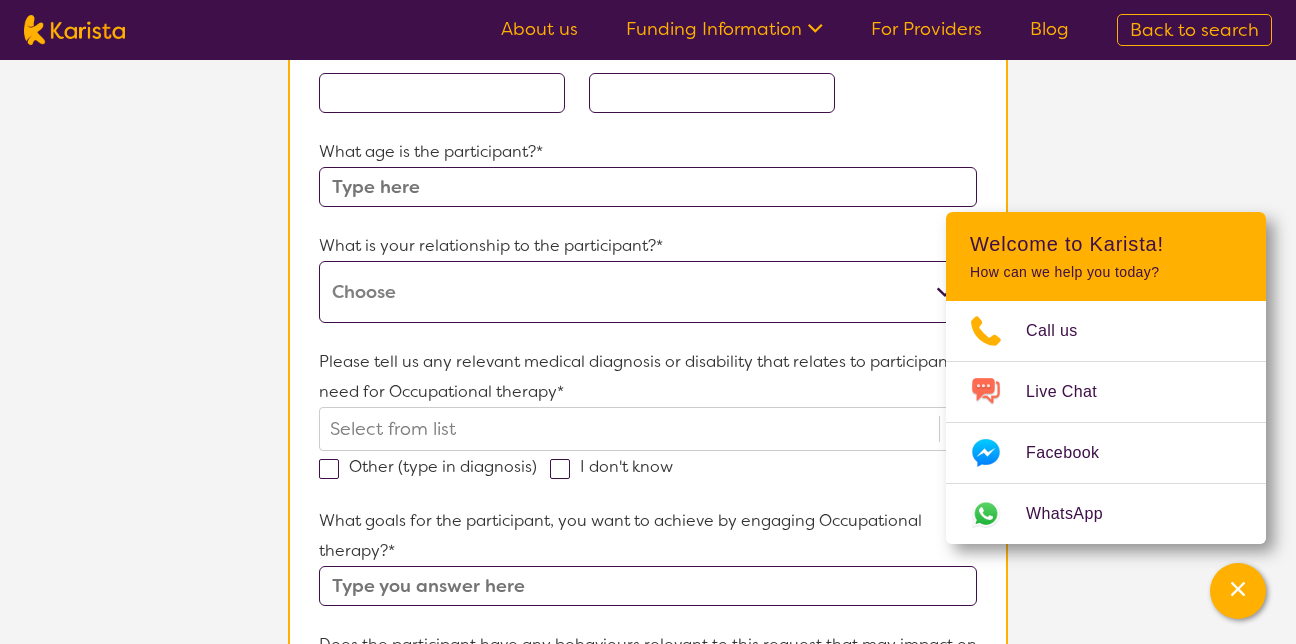 scroll, scrollTop: 0, scrollLeft: 0, axis: both 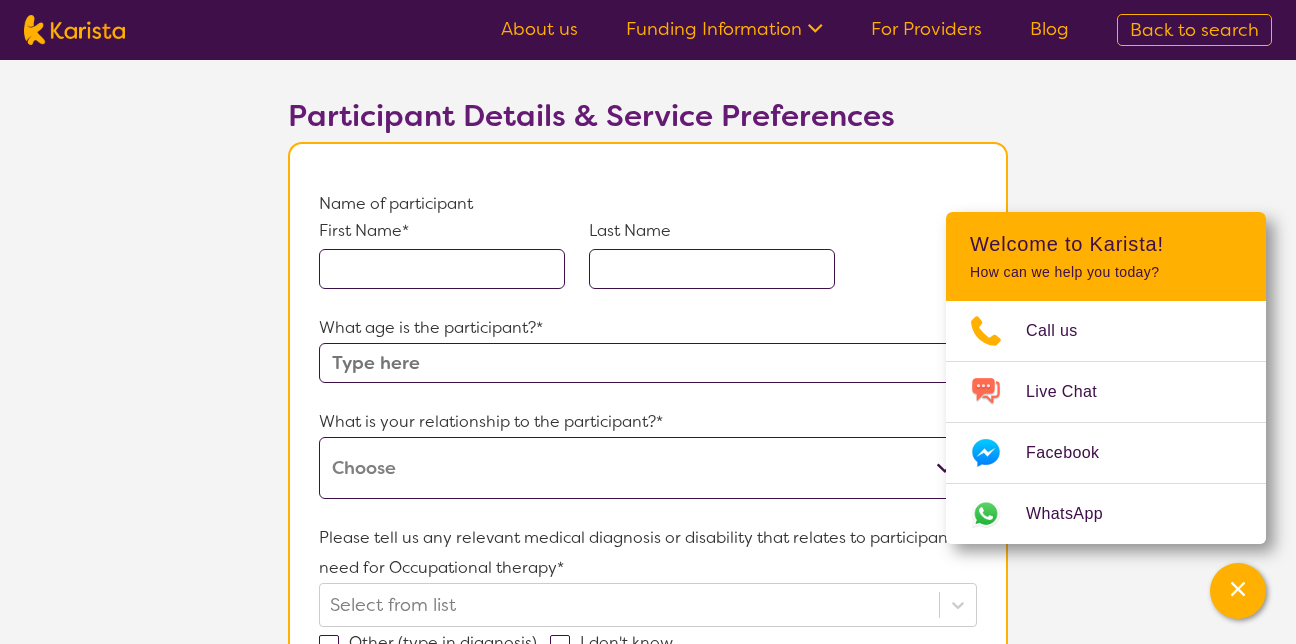 click at bounding box center (442, 269) 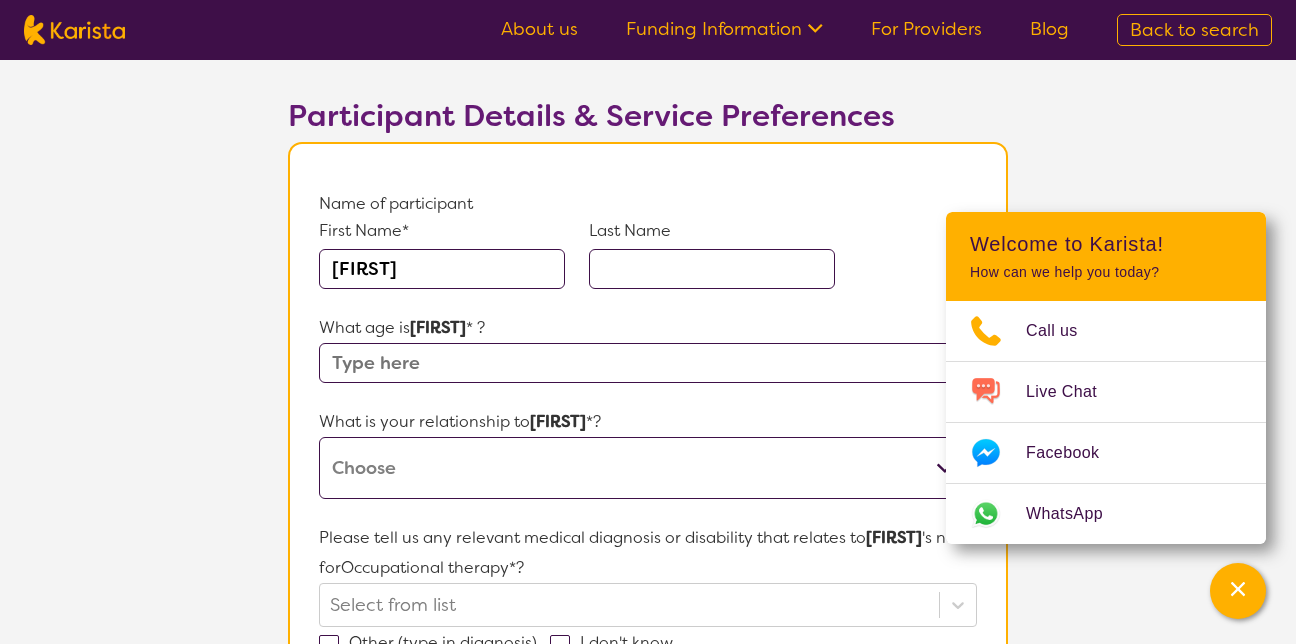 type on "[FIRST]" 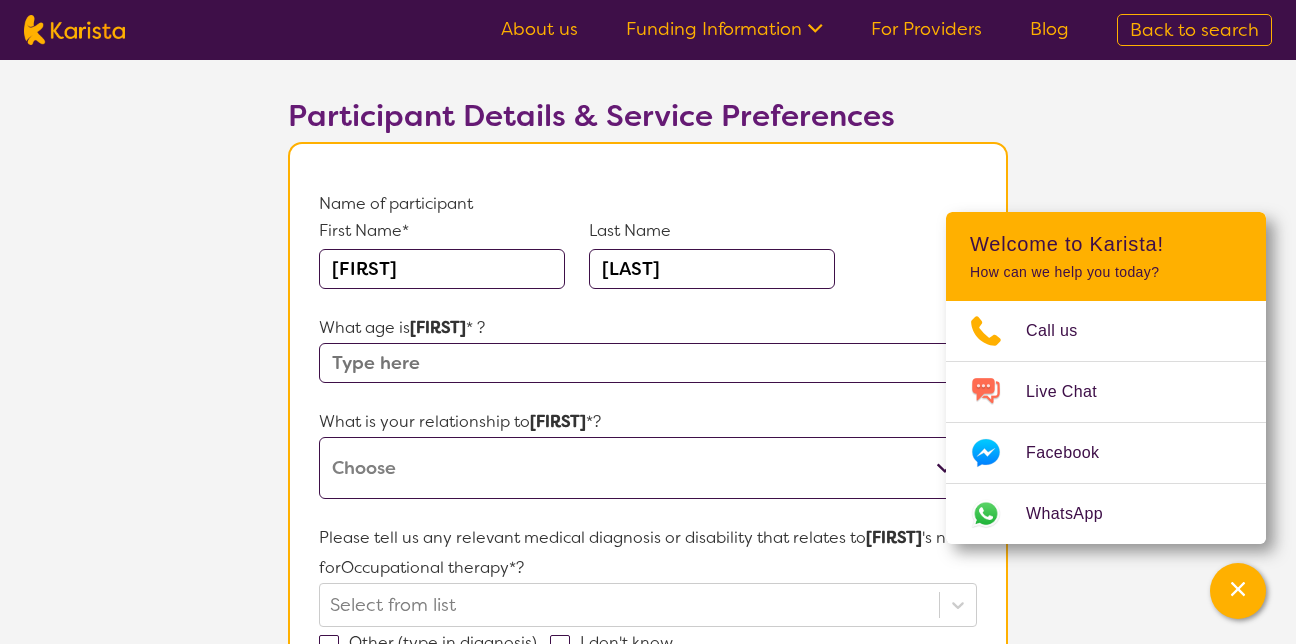 type on "[LAST]" 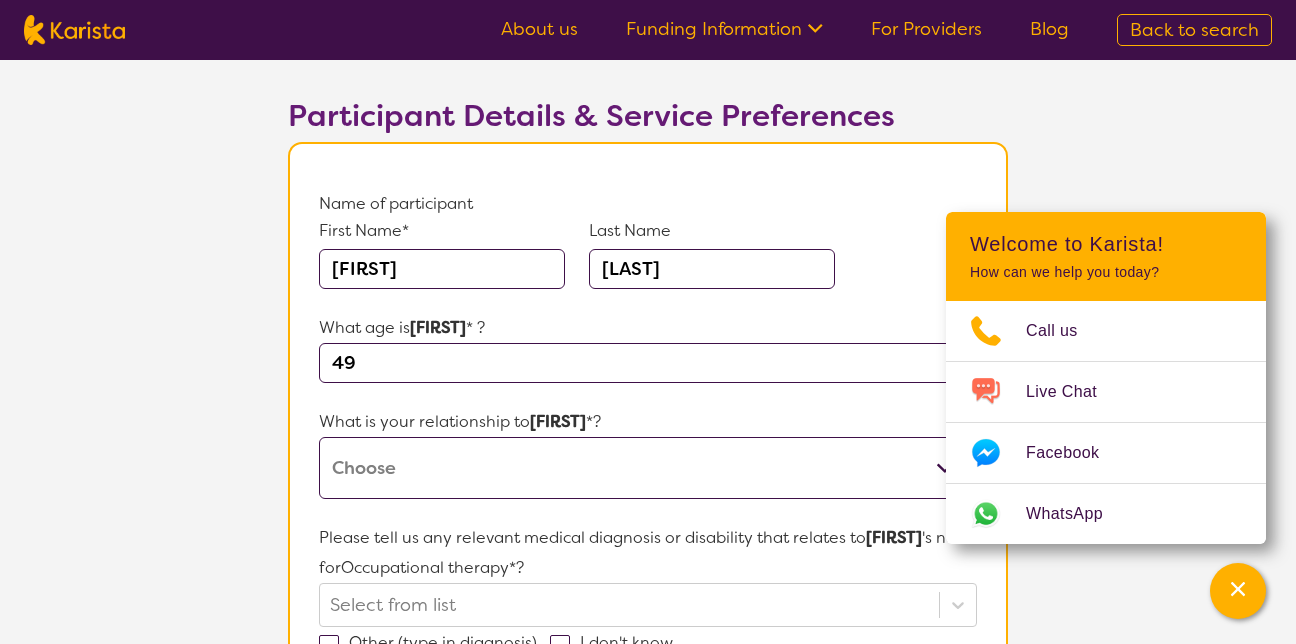 type on "49" 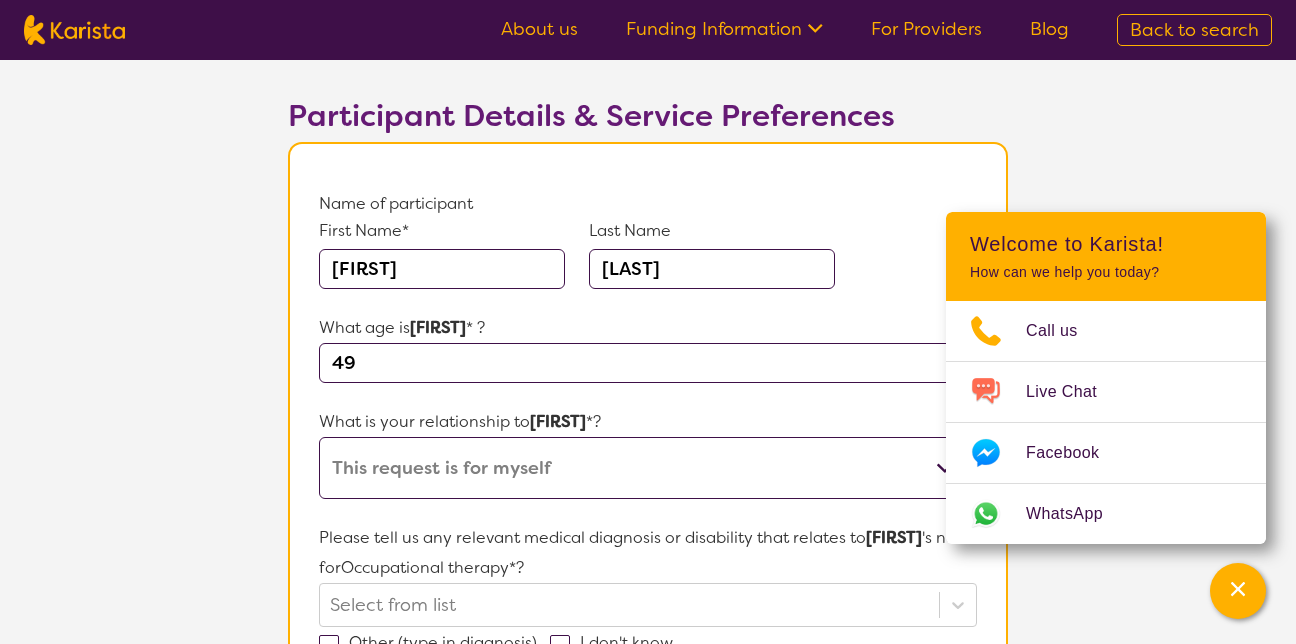 click on "This request is for myself I am their parent I am their child I am their spouse/partner I am their carer I am their Support Coordinator I am their Local Area Coordinator I am their Child Safety Officer I am their Aged Care Case Worker Other" at bounding box center [648, 468] 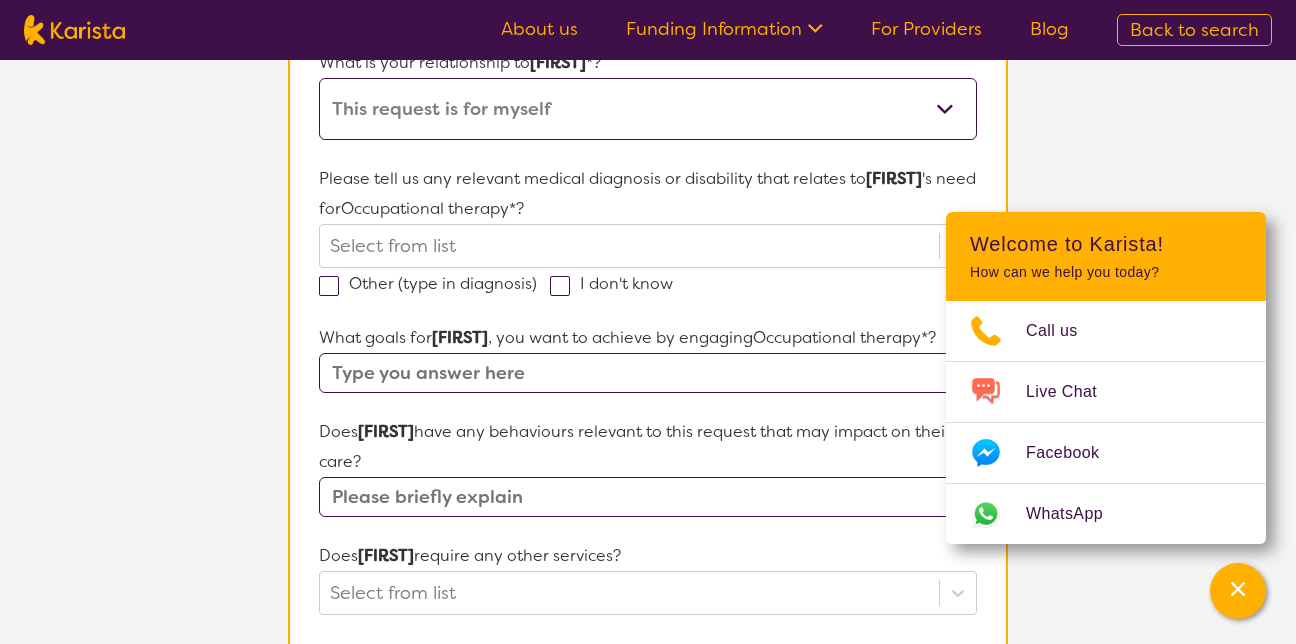 scroll, scrollTop: 505, scrollLeft: 0, axis: vertical 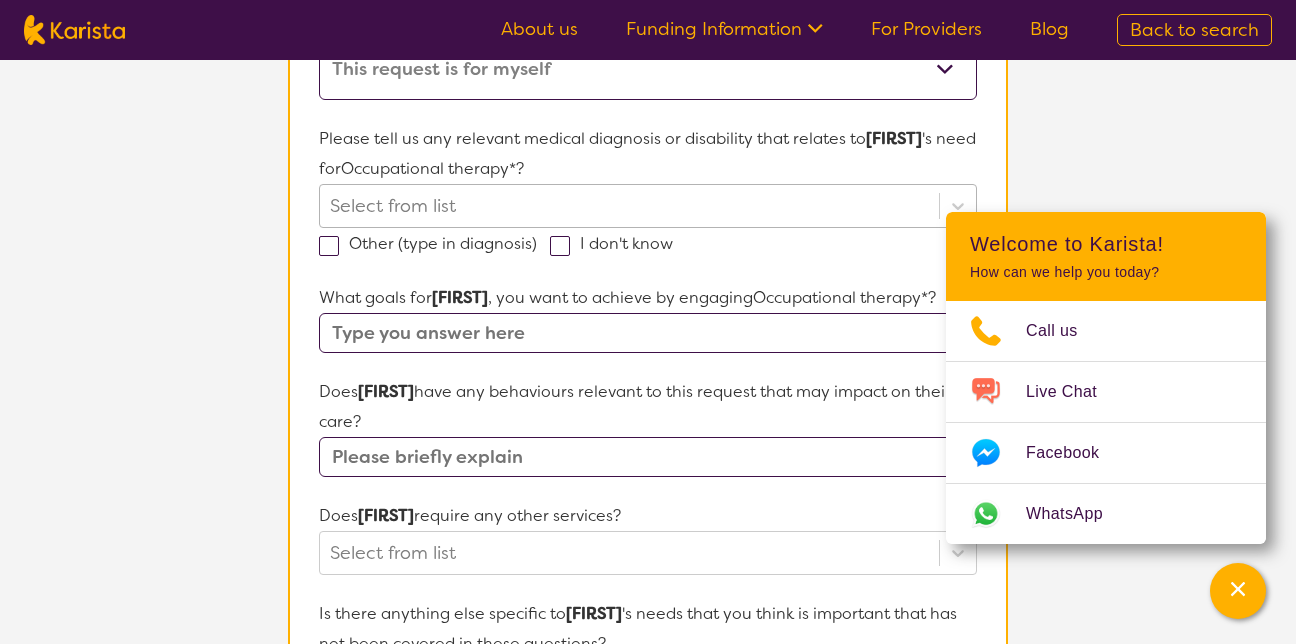 click at bounding box center [629, 206] 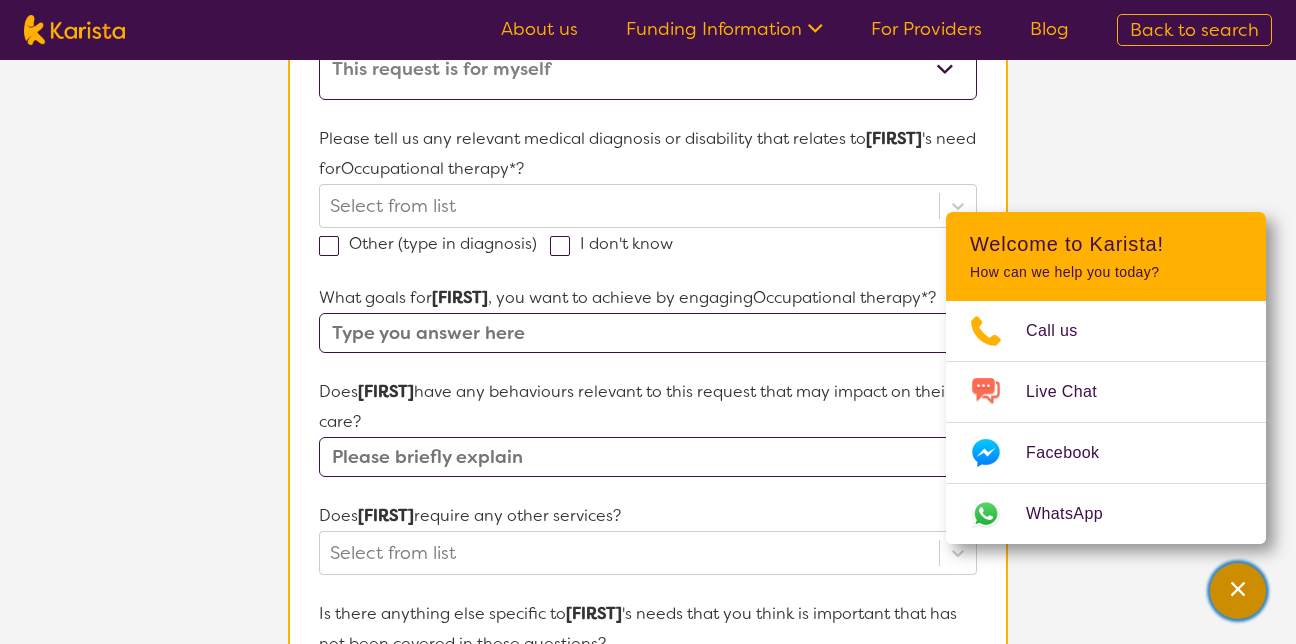 click 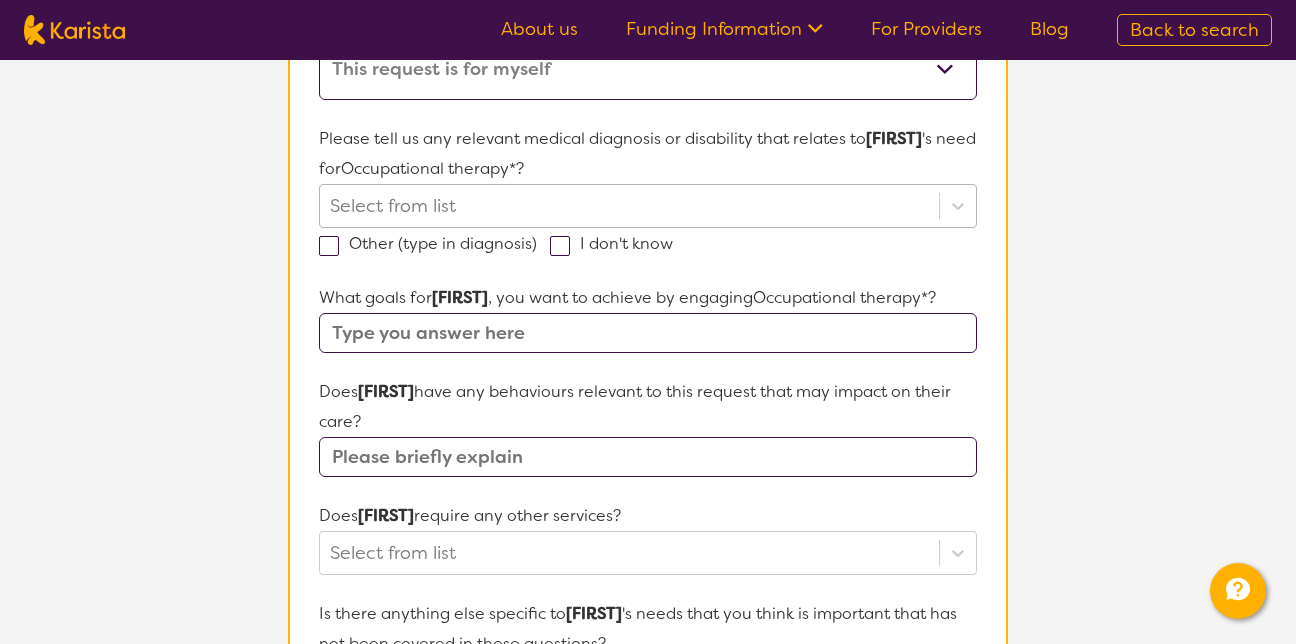 click at bounding box center [629, 206] 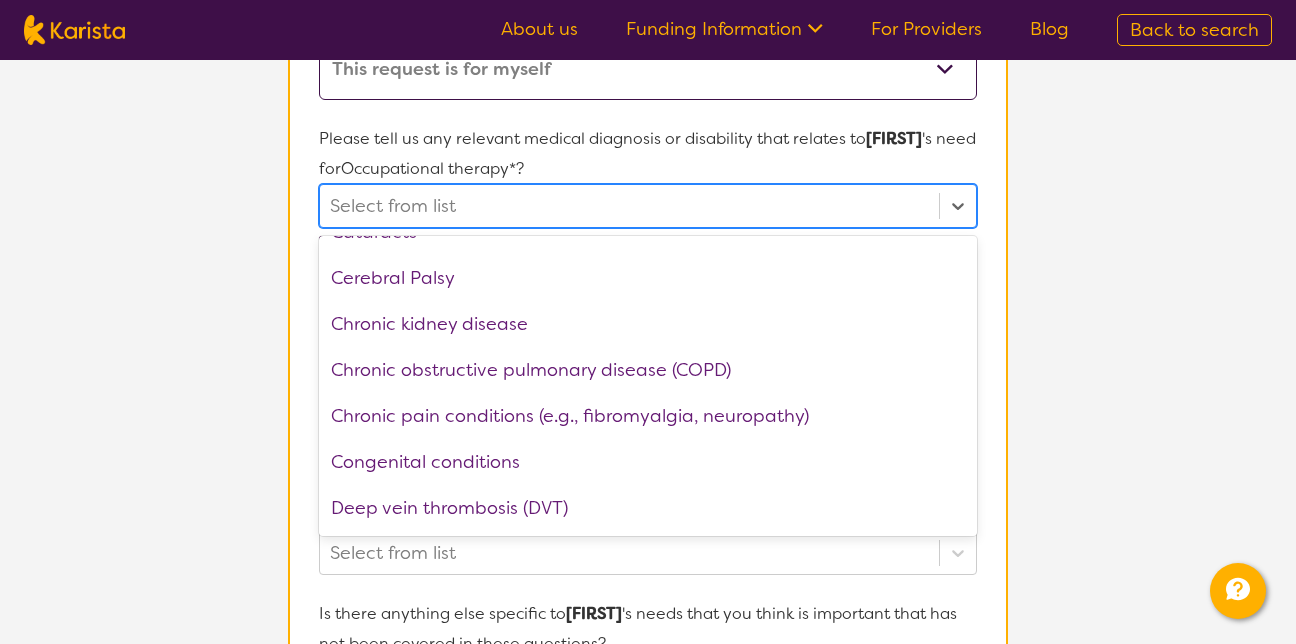 scroll, scrollTop: 735, scrollLeft: 0, axis: vertical 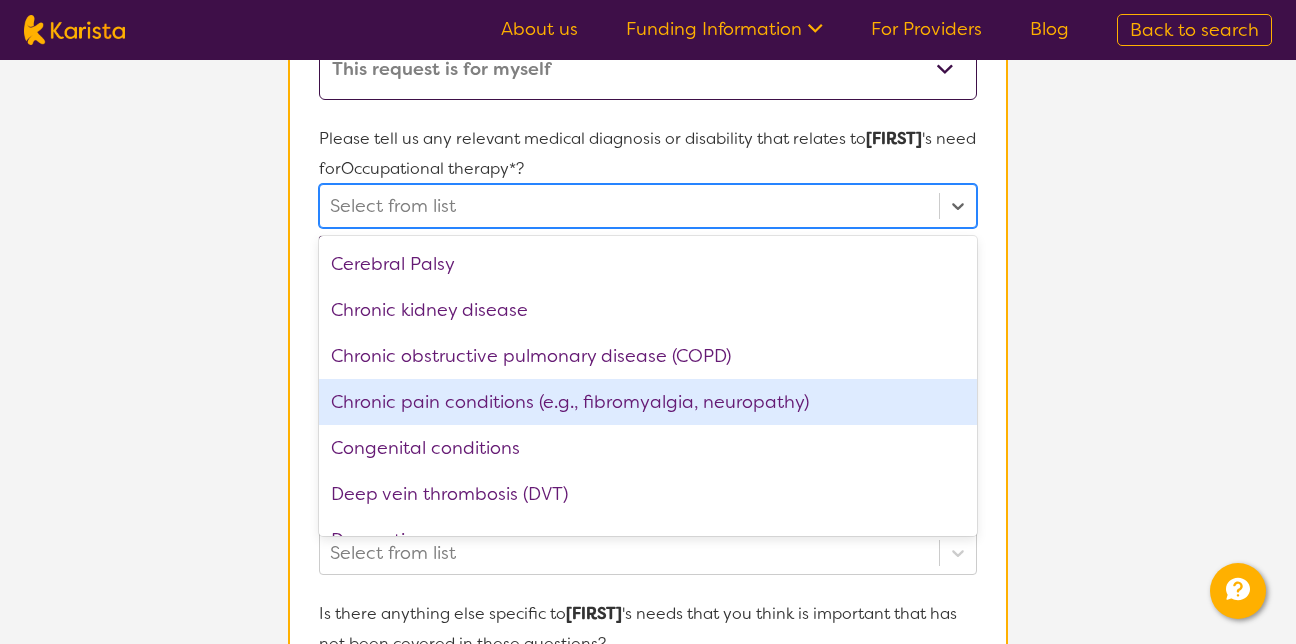 click on "Chronic pain conditions (e.g., fibromyalgia, neuropathy)" at bounding box center [648, 402] 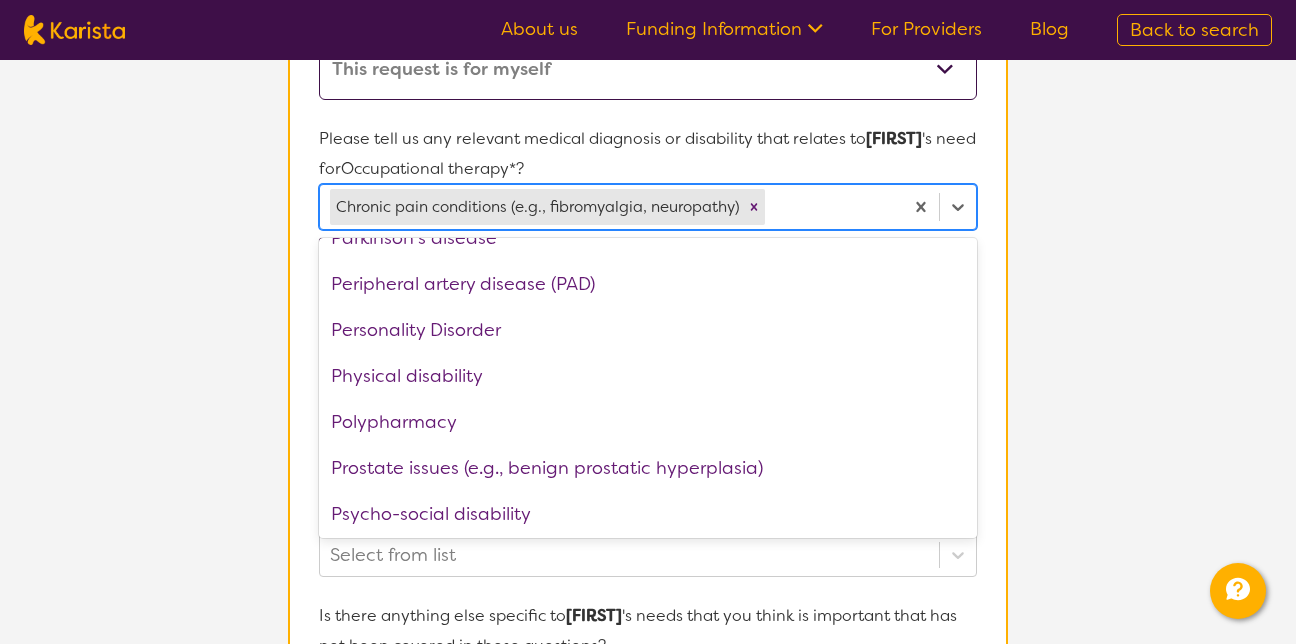 scroll, scrollTop: 2452, scrollLeft: 0, axis: vertical 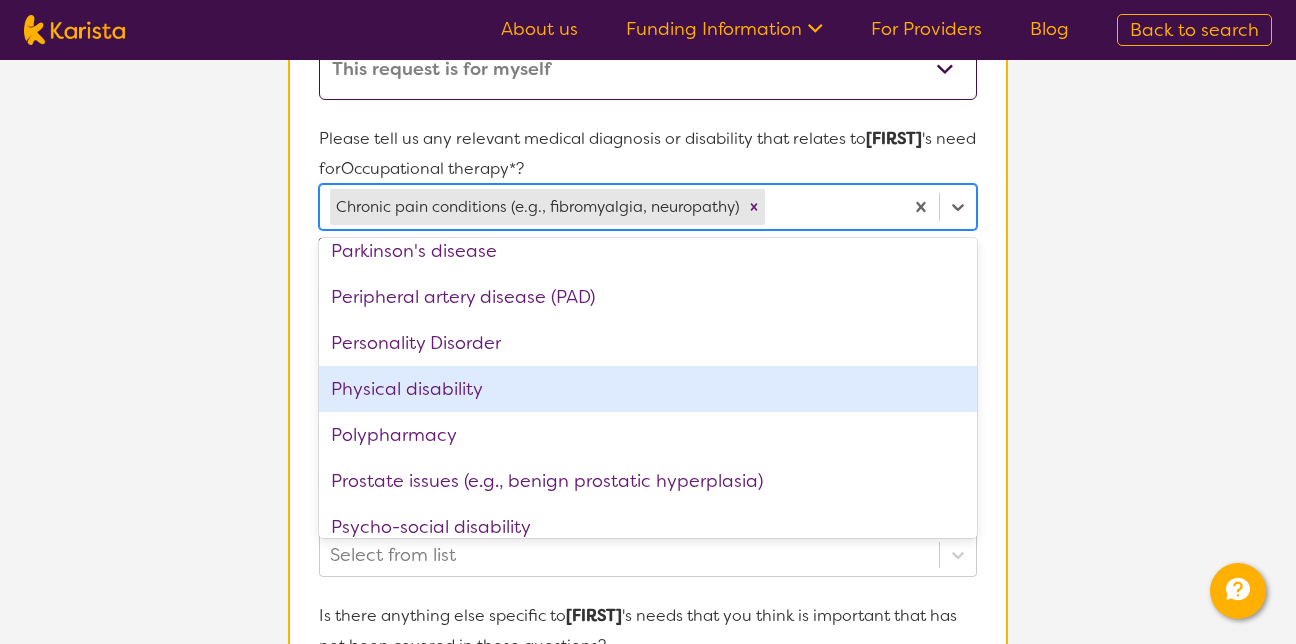 click on "Physical disability" at bounding box center (648, 389) 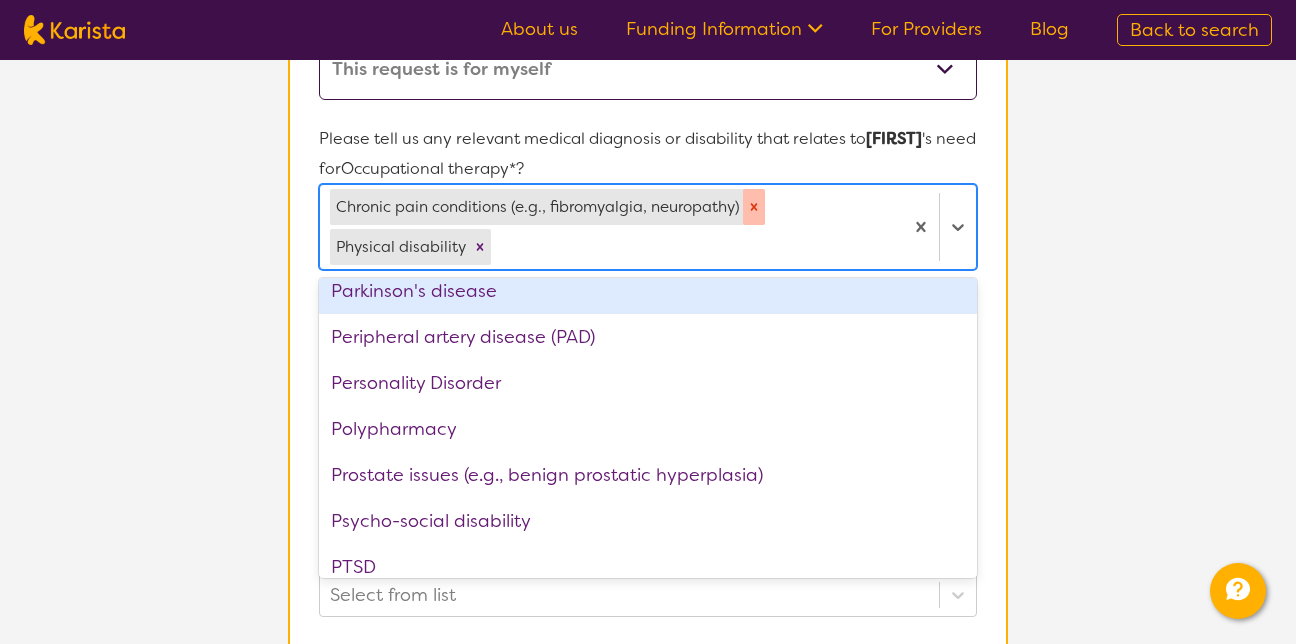 click 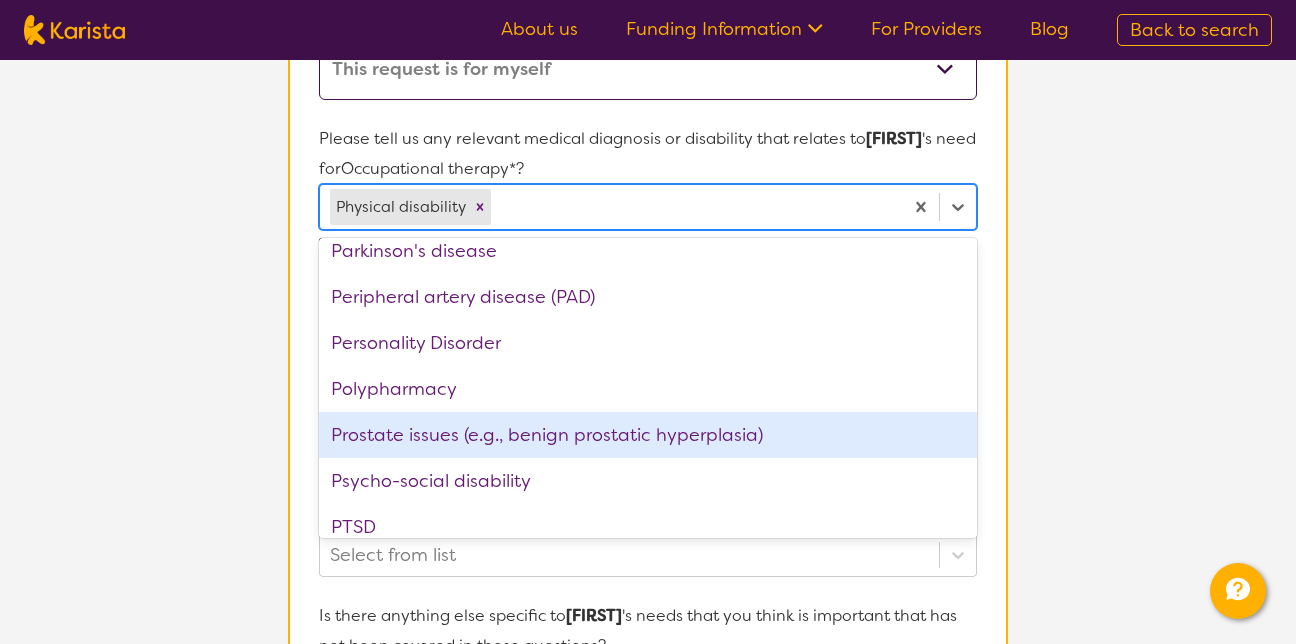 click on "L About You 2 Participant Details 3 Confirmation Participant Details & Service Preferences Name of participant First Name* [FIRST] Last Name [LAST] What age is [FIRST] * ? 49 What is your relationship to [FIRST] *? This request is for myself I am their parent I am their child I am their spouse/partner I am their carer I am their Support Coordinator I am their Local Area Coordinator I am their Child Safety Officer I am their Aged Care Case Worker Other Please tell us any relevant medical diagnosis or disability that relates to [FIRST]'s need for Occupational therapy *? option Chronic pain conditions (e.g., fibromyalgia, neuropathy), deselected. option Prostate issues (e.g., benign prostatic hyperplasia) focused, 59 of 74. 74 results available. Use Up and Down to choose options, press Enter to select the currently focused option, press Escape to exit the menu, press Tab to select the option and exit the menu. Physical disability Acquired brain injury (ABI) ADHD Alzheimer’s Disease Amputee Anemia ASD" at bounding box center [648, 422] 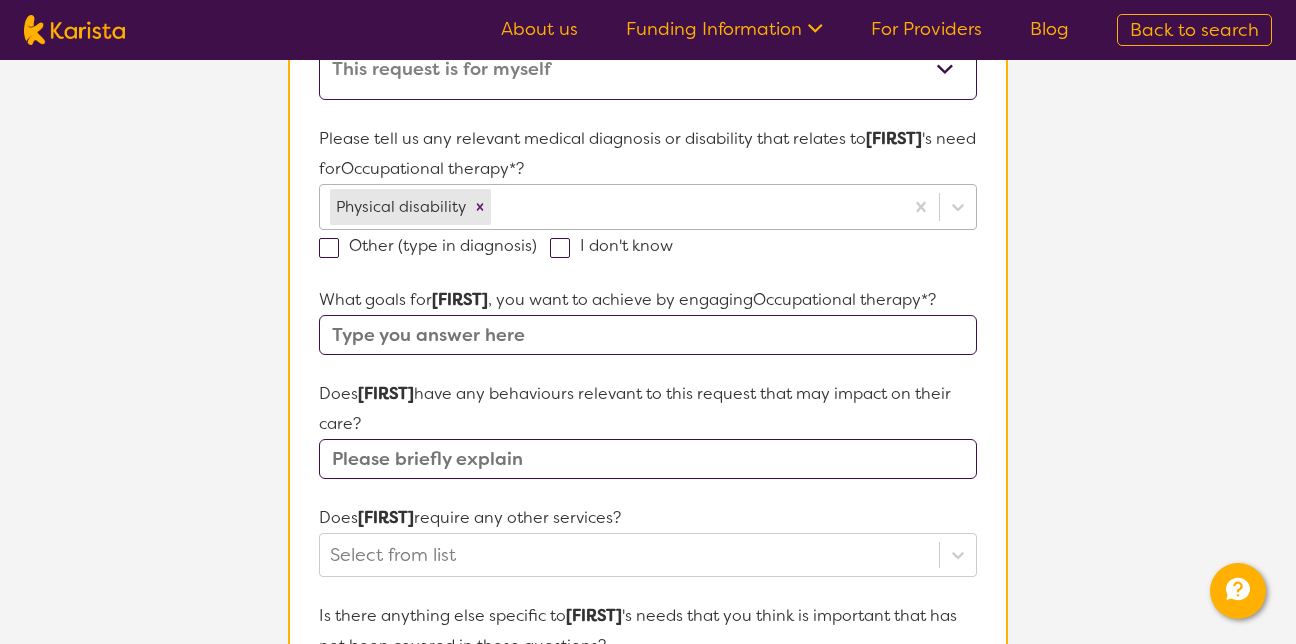 click at bounding box center [648, 335] 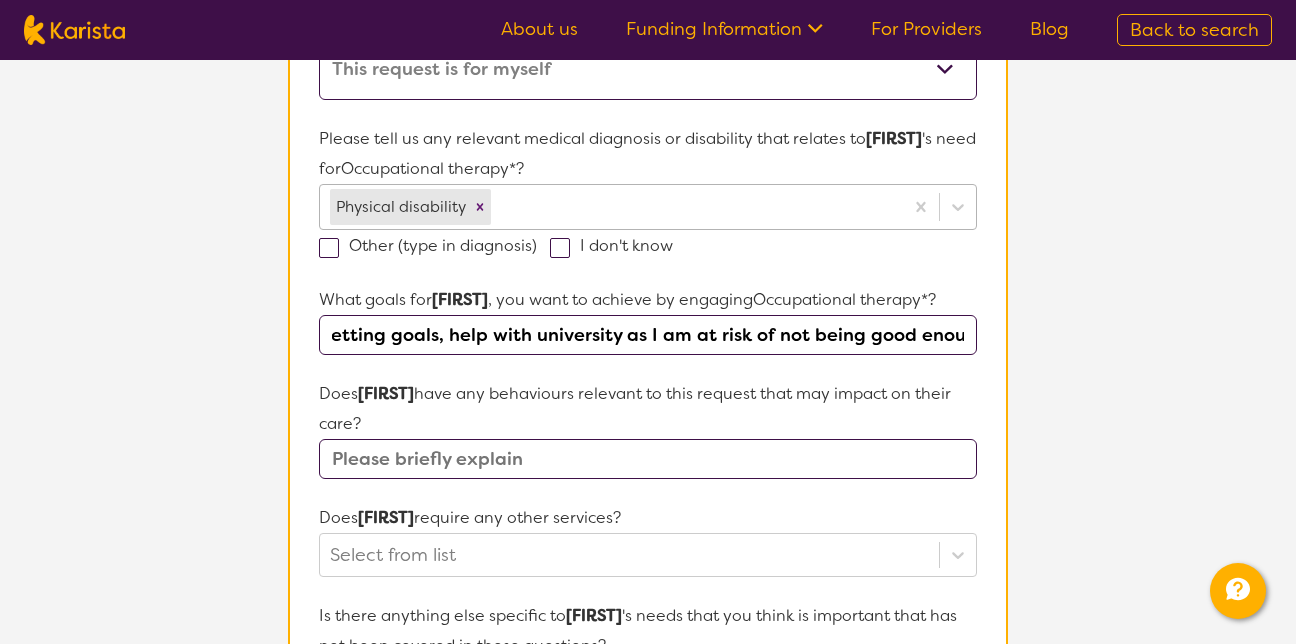 scroll, scrollTop: 0, scrollLeft: 66, axis: horizontal 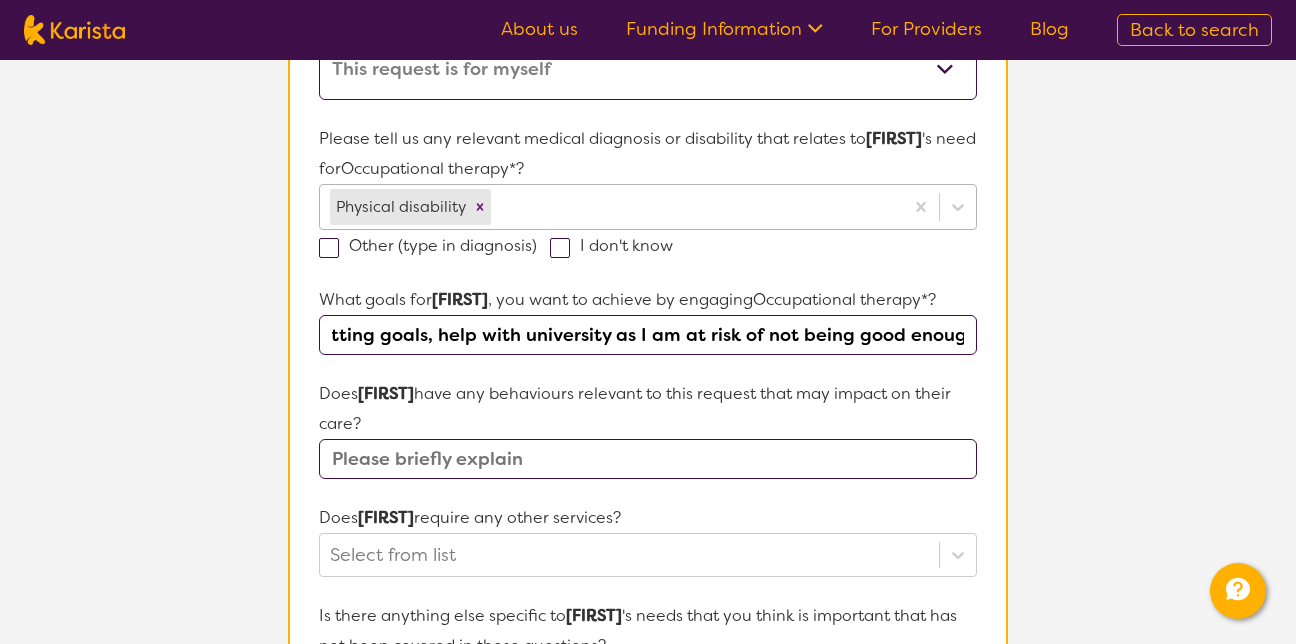 type on "Help setting goals, help with university as I am at risk of not being good enough" 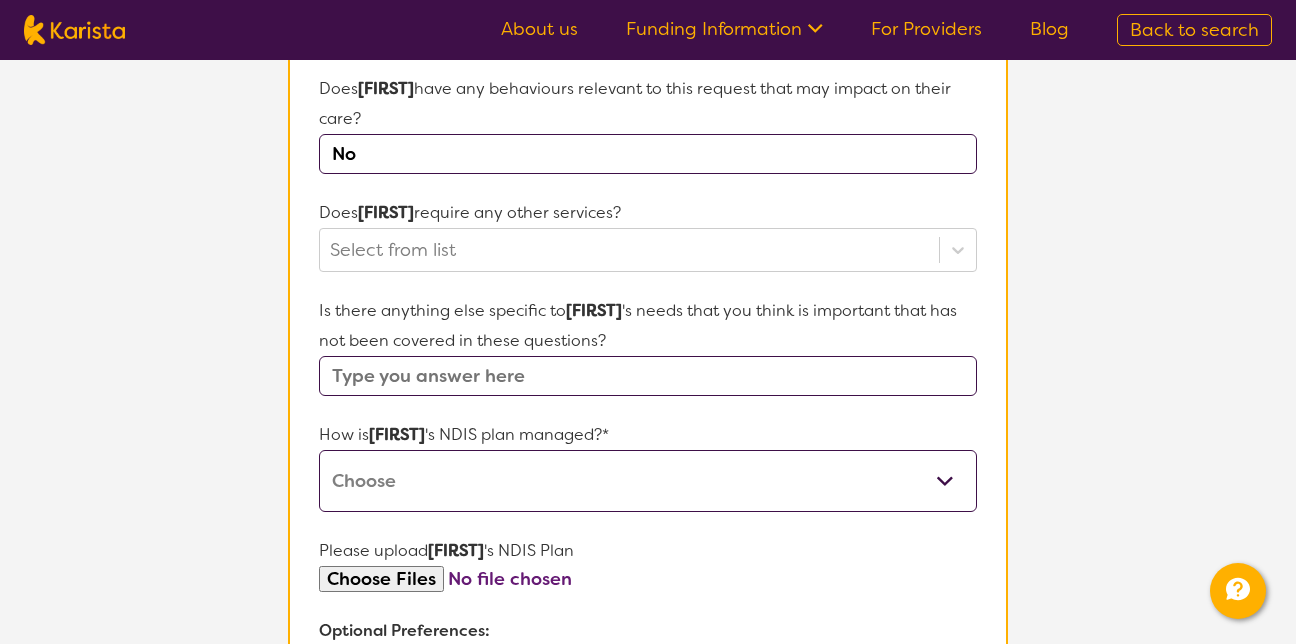 scroll, scrollTop: 844, scrollLeft: 0, axis: vertical 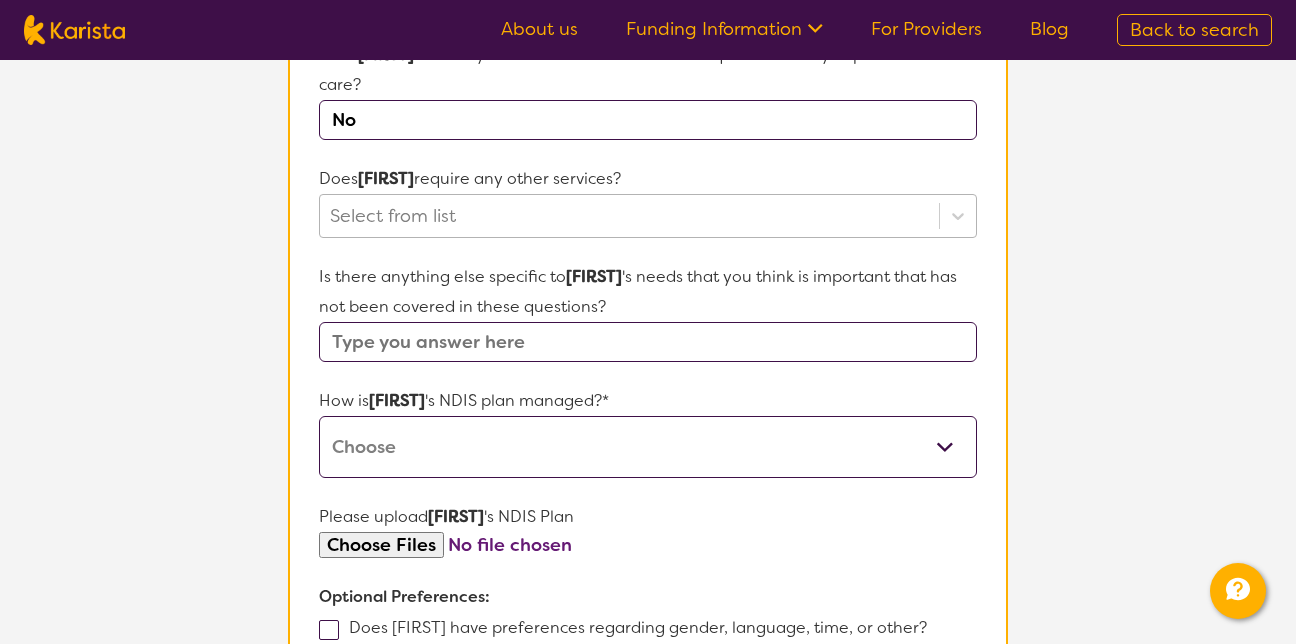 type on "No" 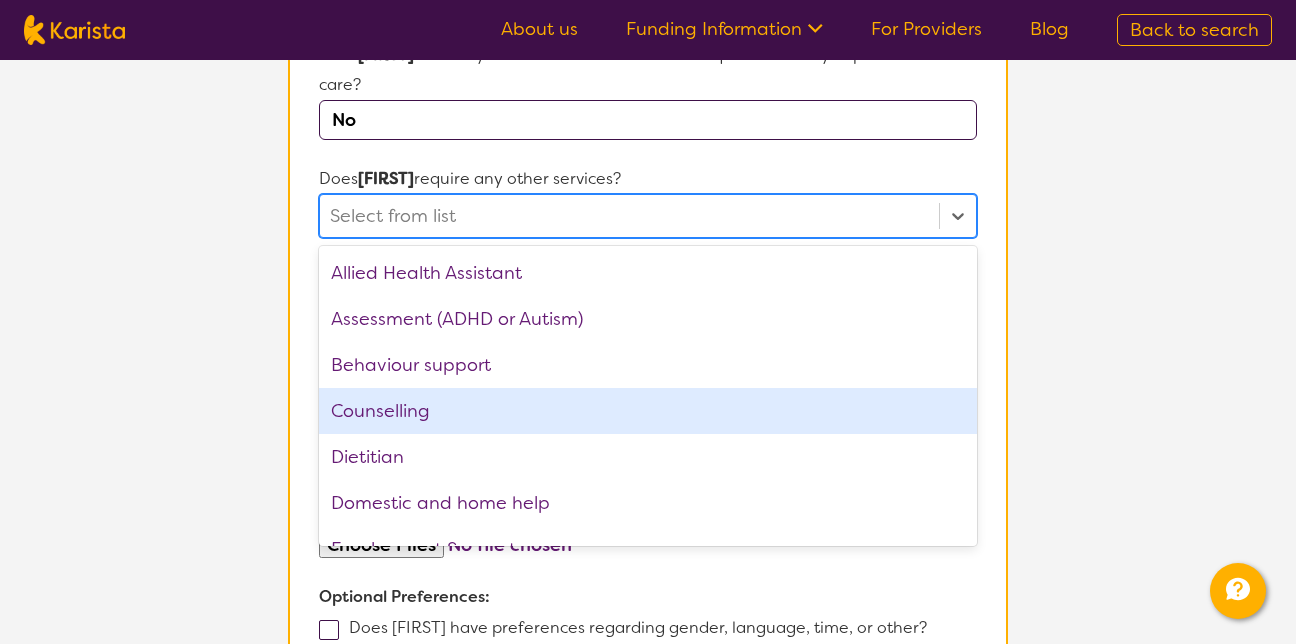 click on "Counselling" at bounding box center [648, 411] 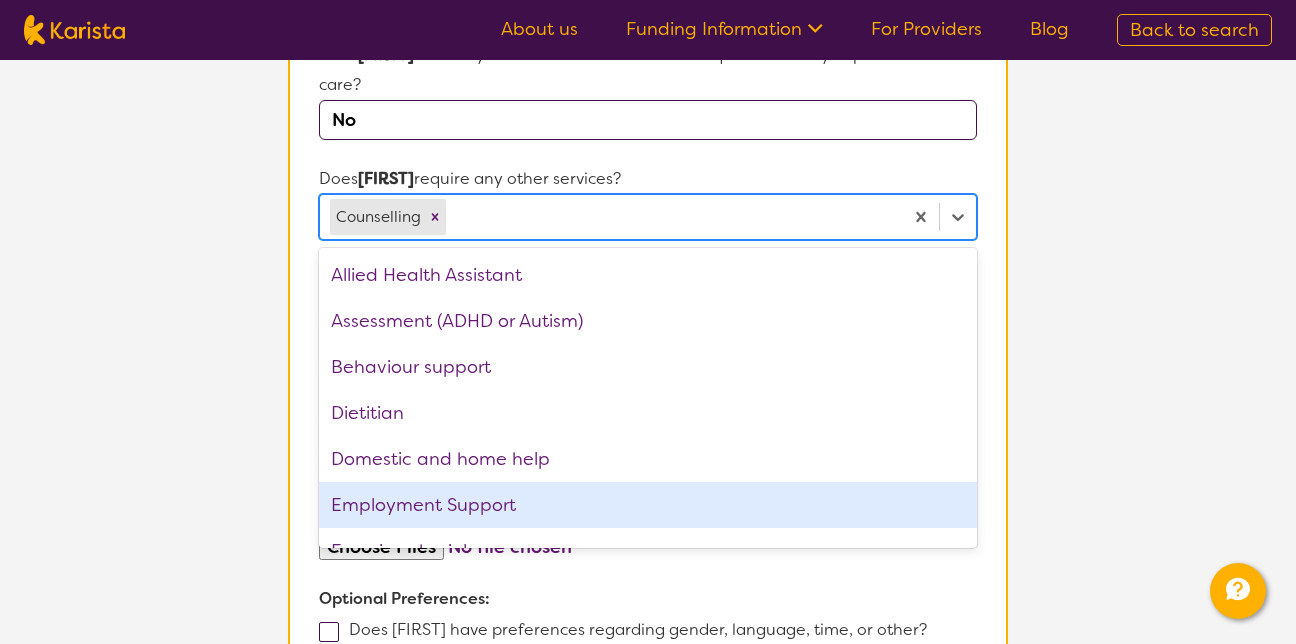 click on "Employment Support" at bounding box center [648, 505] 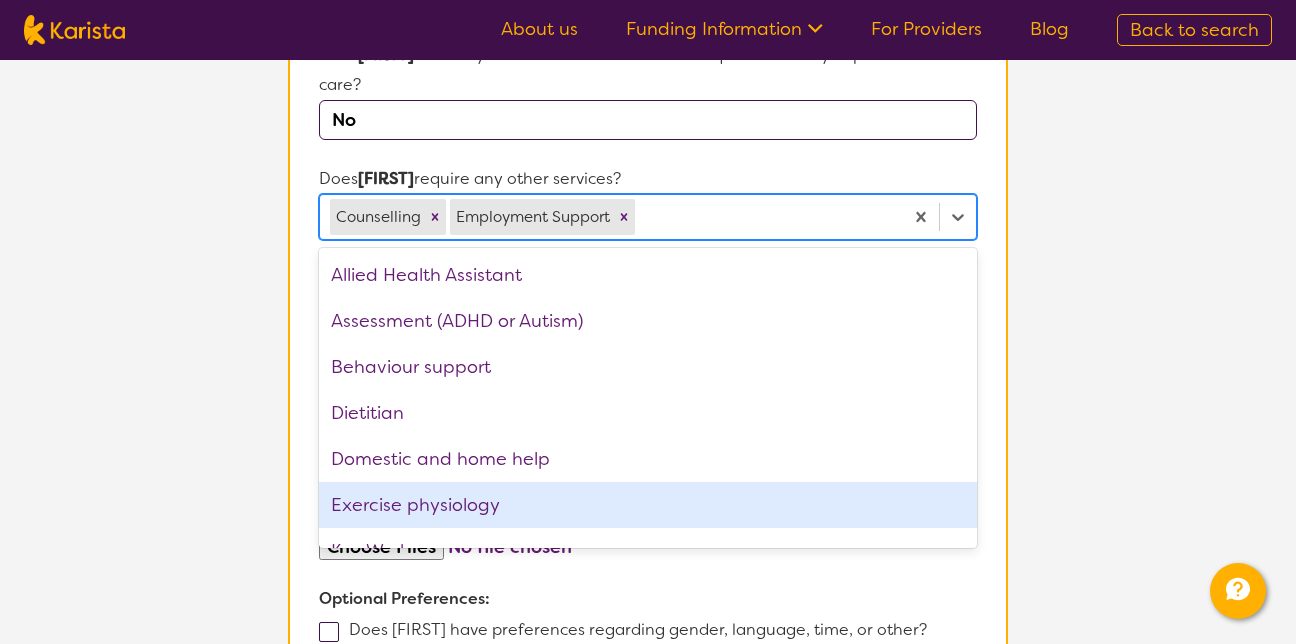click on "Exercise physiology" at bounding box center (648, 505) 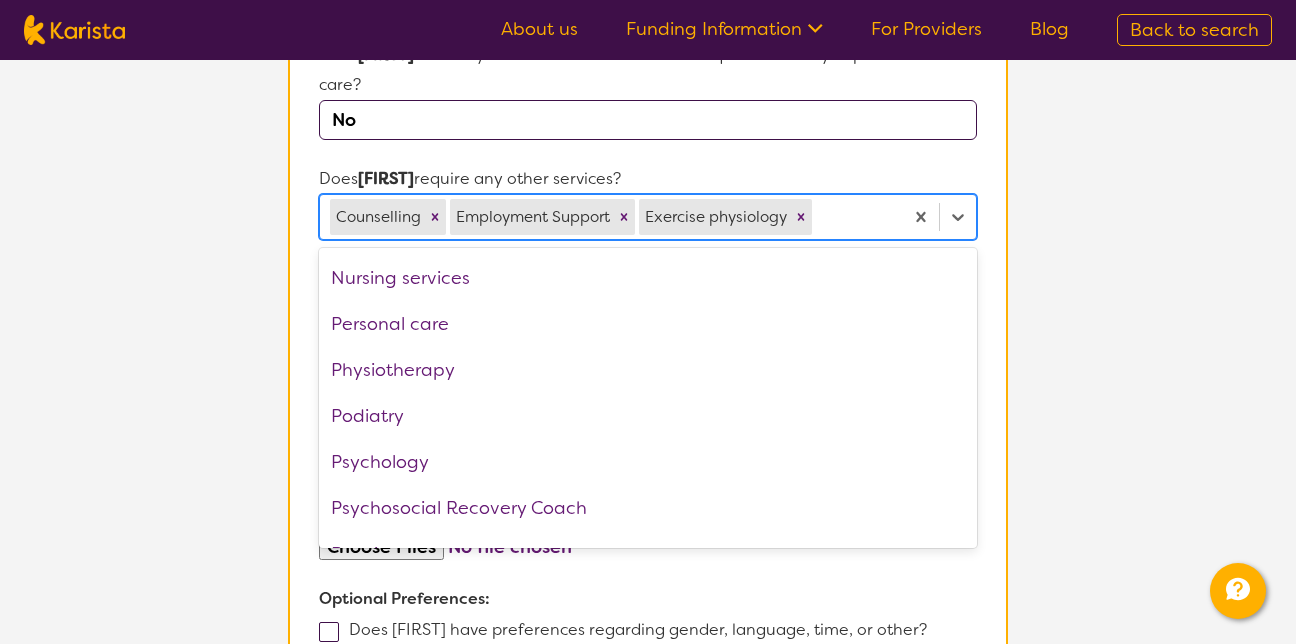 scroll, scrollTop: 378, scrollLeft: 0, axis: vertical 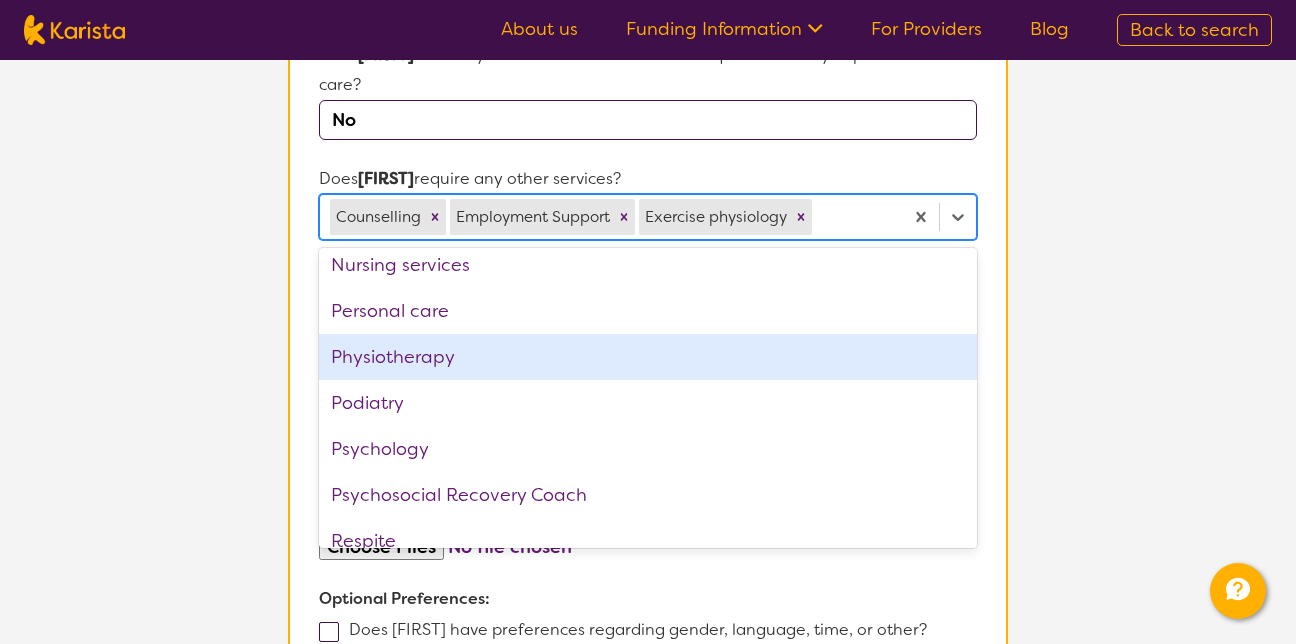 click on "Physiotherapy" at bounding box center (648, 357) 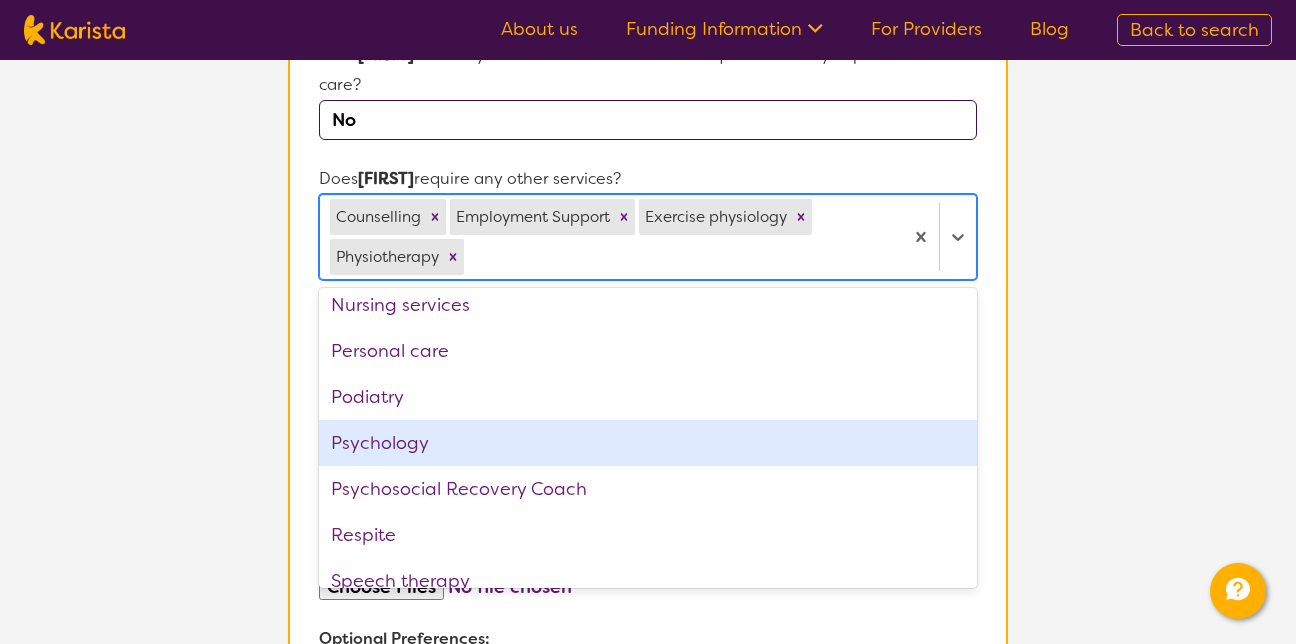 click on "Psychology" at bounding box center (648, 443) 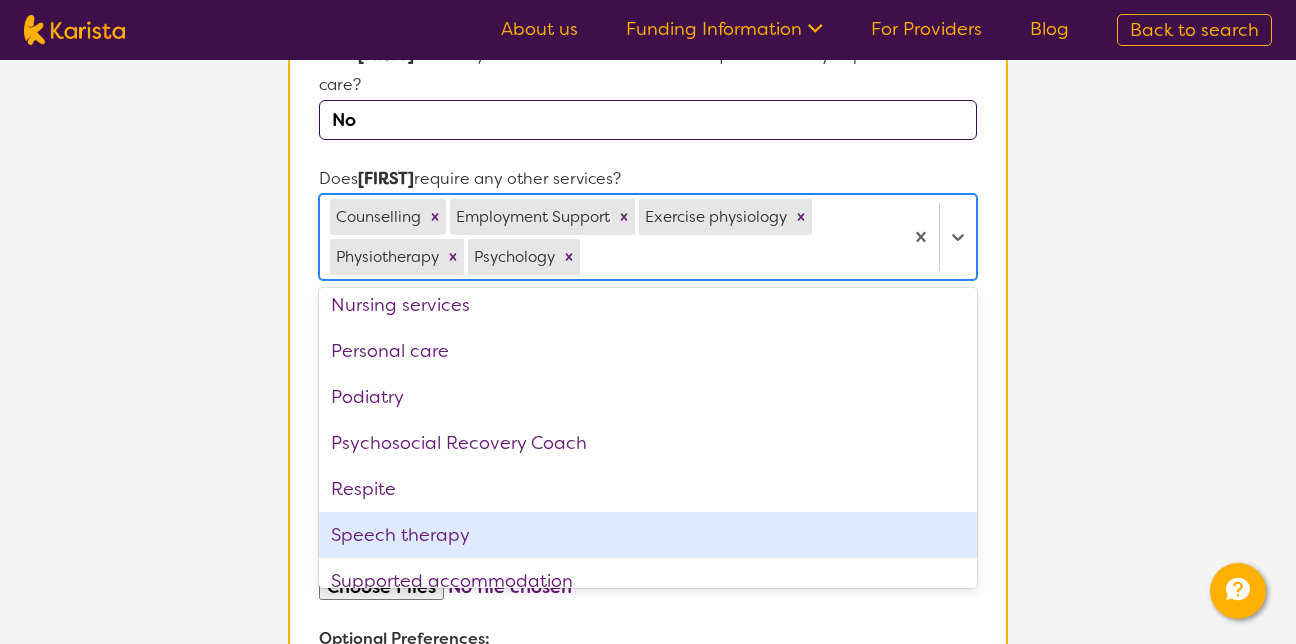 scroll, scrollTop: 444, scrollLeft: 0, axis: vertical 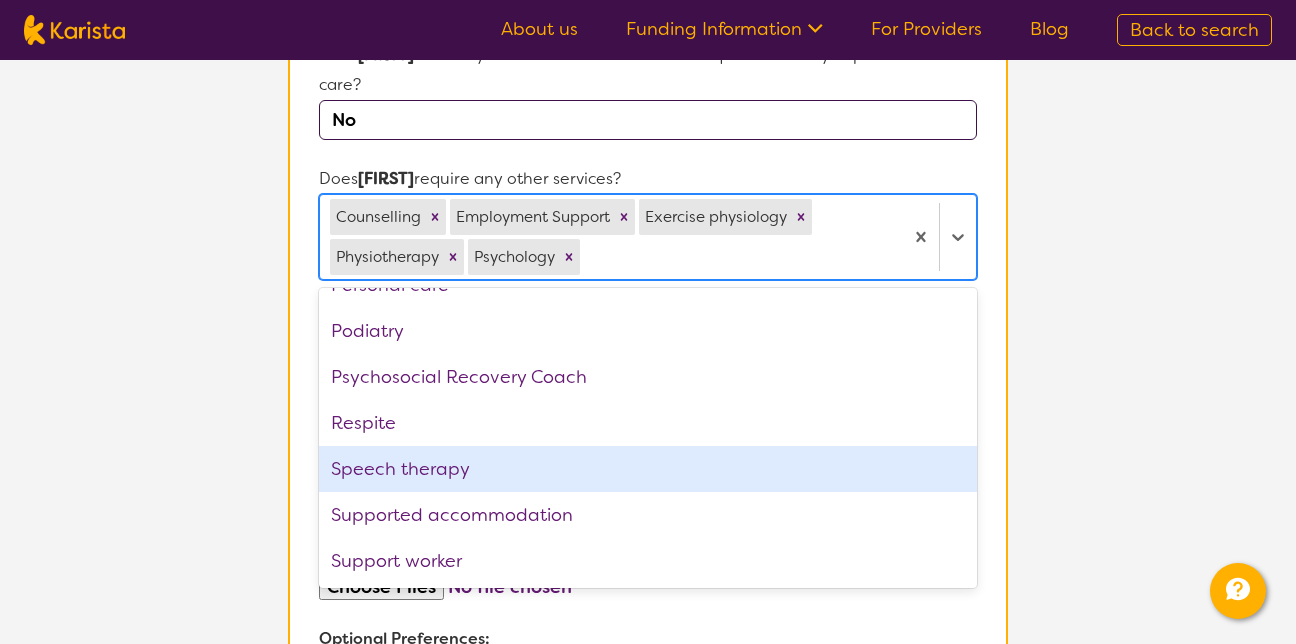click on "L About You 2 Participant Details 3 Confirmation Participant Details & Service Preferences Name of participant First Name* [FIRST] Last Name [LAST] What age is [FIRST] * ? 49 What is your relationship to [FIRST] *? This request is for myself I am their parent I am their child I am their spouse/partner I am their carer I am their Support Coordinator I am their Local Area Coordinator I am their Child Safety Officer I am their Aged Care Case Worker Other Please tell us any relevant medical diagnosis or disability that relates to [FIRST]'s need for Occupational therapy *? Physical disability Other (type in diagnosis) I don't know What goals for [FIRST], you want to achieve by engaging Occupational therapy *? Help setting goals, help with university as I am at risk of not being good enough Does [FIRST] have any behaviours relevant to this request that may impact on their care? No Does [FIRST] require any other services? option Psychology, selected. Counselling Employment Support Physiotherapy" at bounding box center [648, 104] 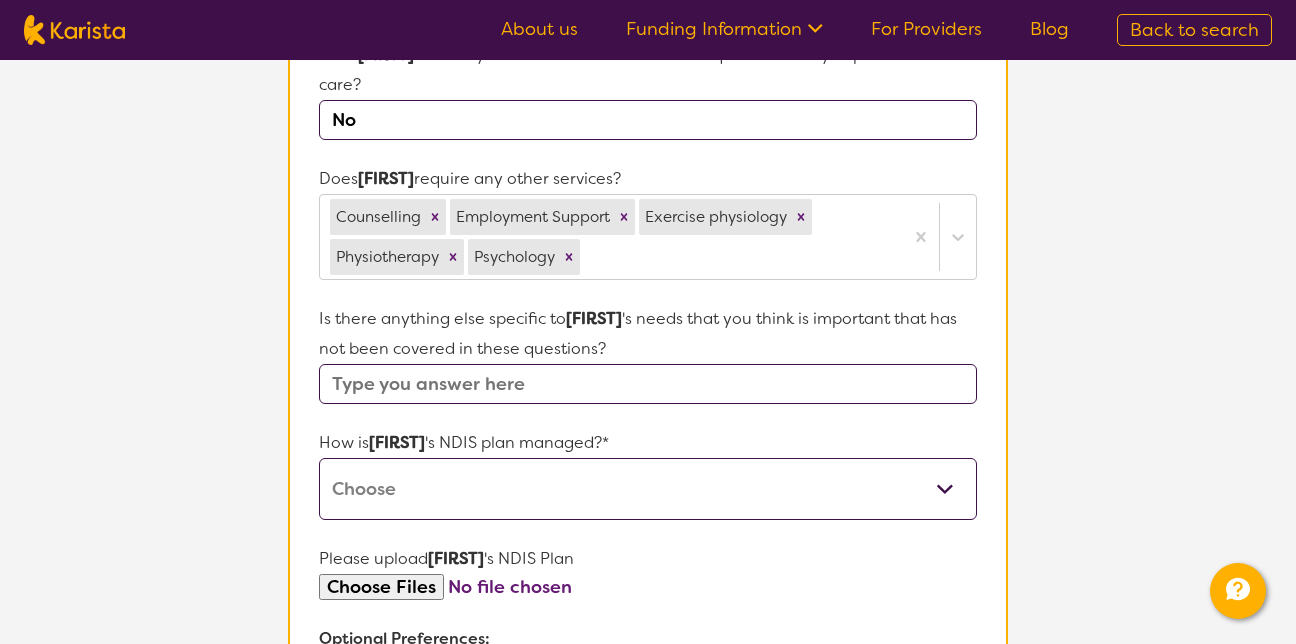 click at bounding box center [648, 384] 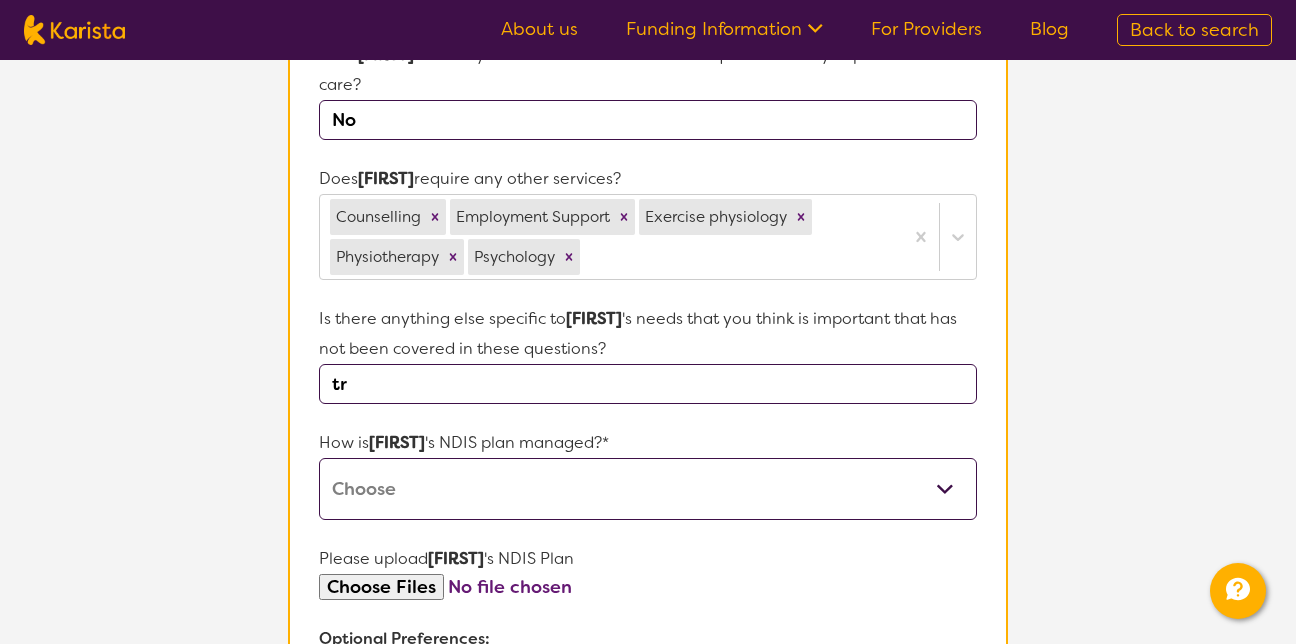 type on "t" 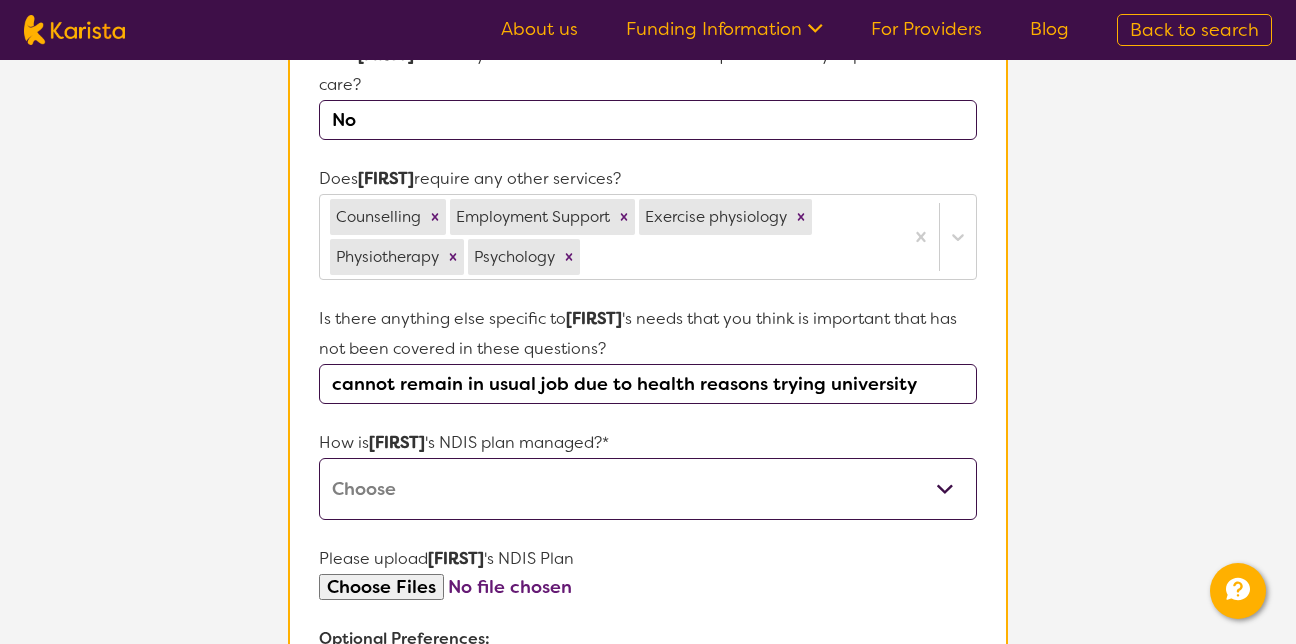 type on "cannot remain in usual job due to health reasons trying university" 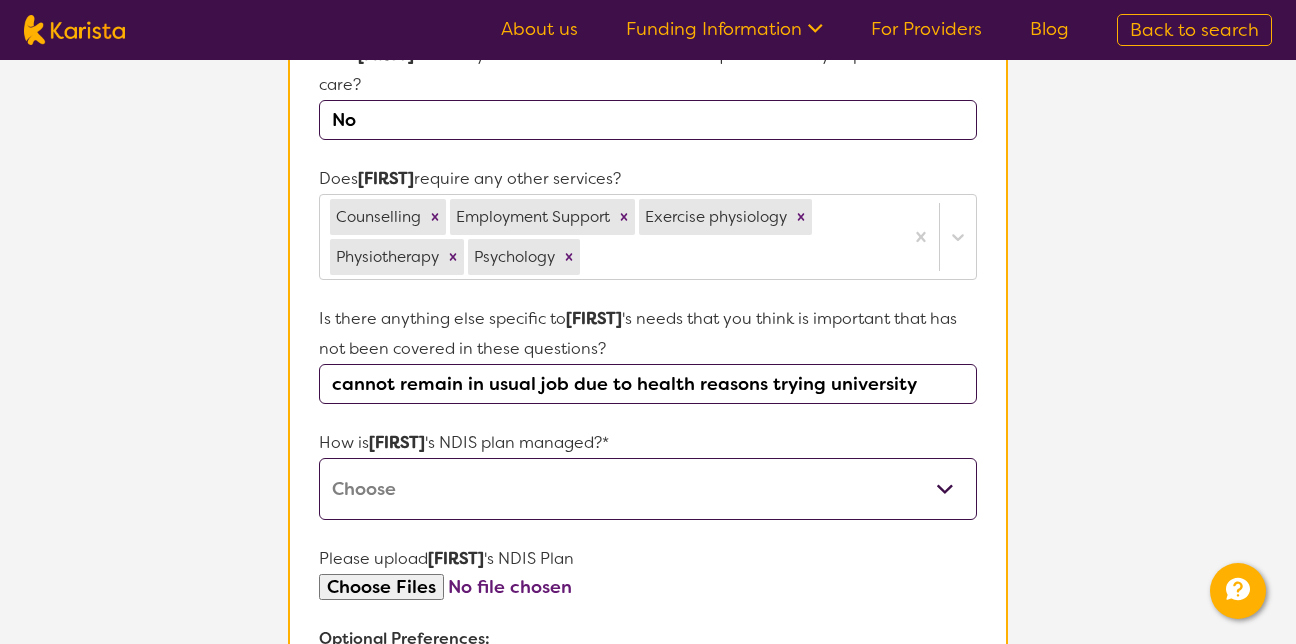 click on "Self-managed NDIS plan Managed by a registered plan management provider (not the NDIA) Agency-managed (by the NDIA) I'm not sure" at bounding box center (648, 489) 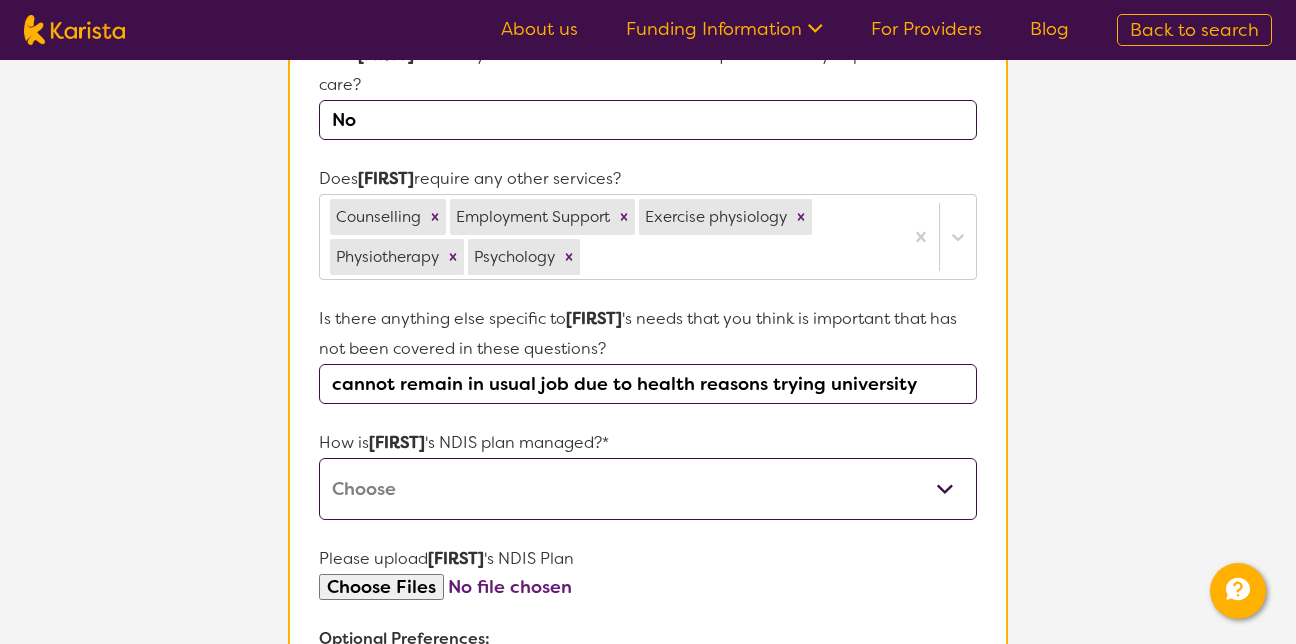 select on "I'm not sure" 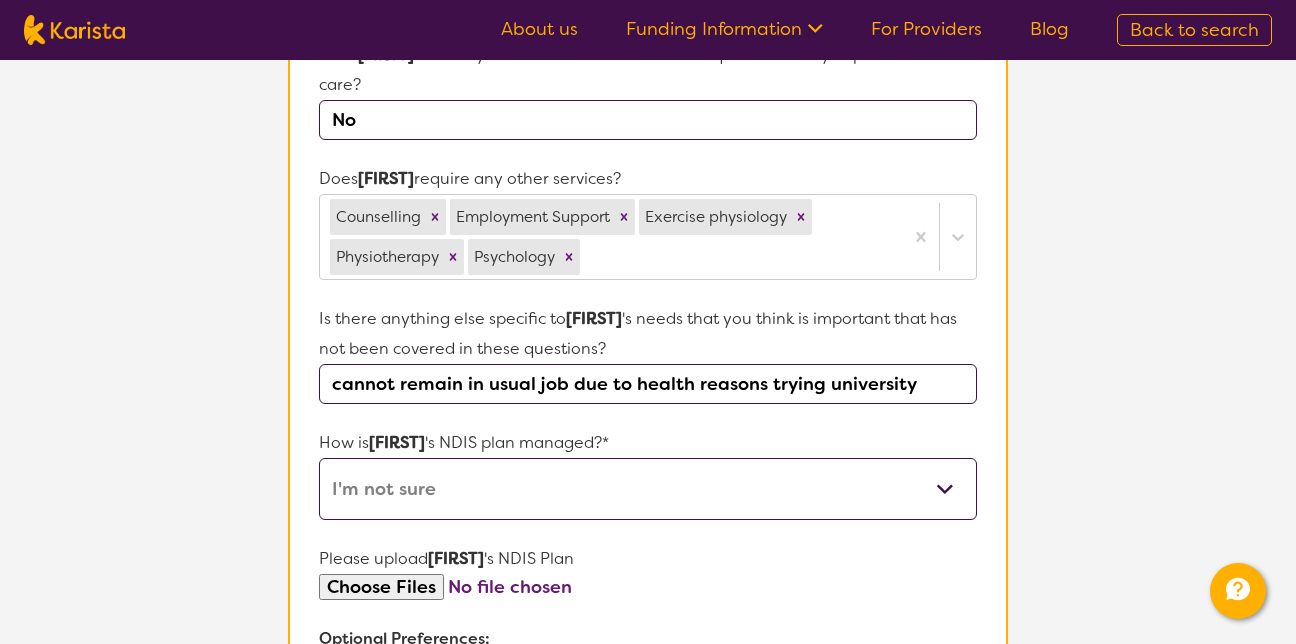 click on "Self-managed NDIS plan Managed by a registered plan management provider (not the NDIA) Agency-managed (by the NDIA) I'm not sure" at bounding box center [648, 489] 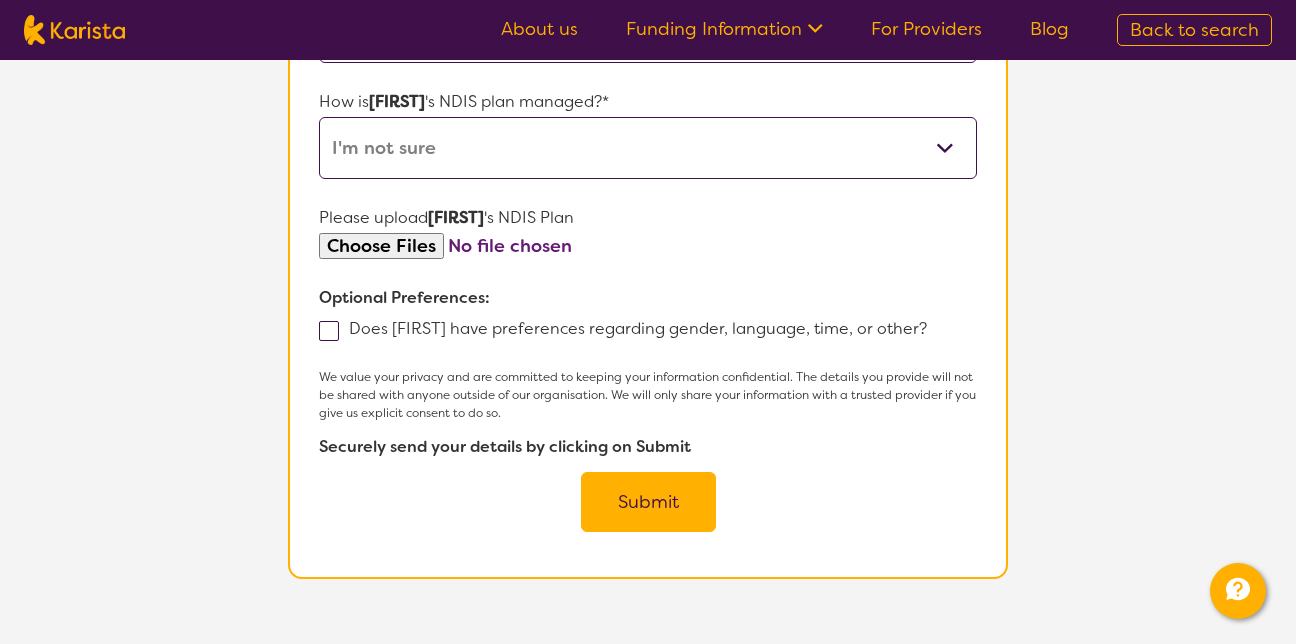scroll, scrollTop: 1201, scrollLeft: 0, axis: vertical 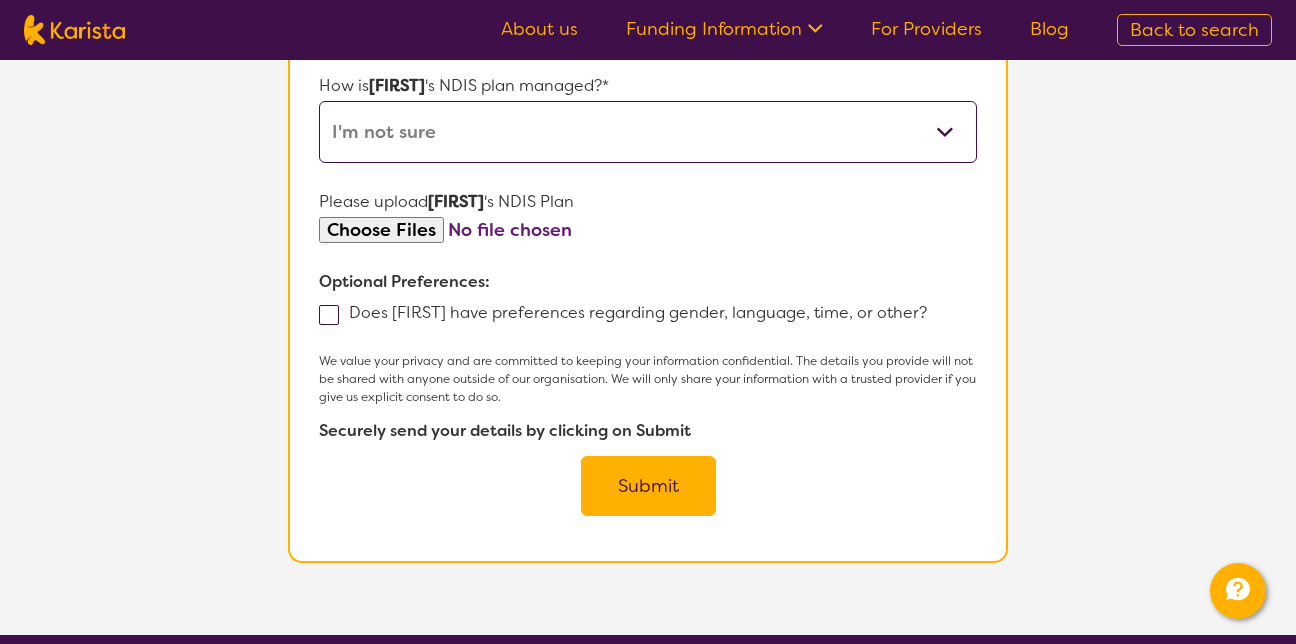 click on "Submit" at bounding box center [648, 486] 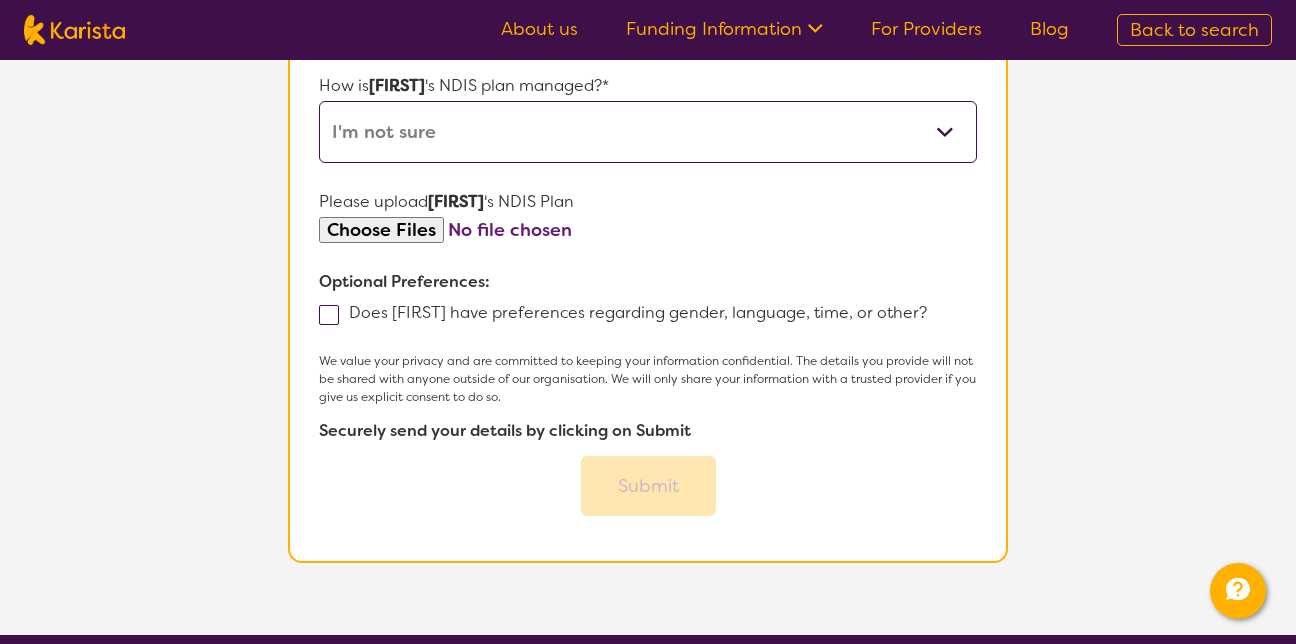 scroll, scrollTop: 0, scrollLeft: 0, axis: both 